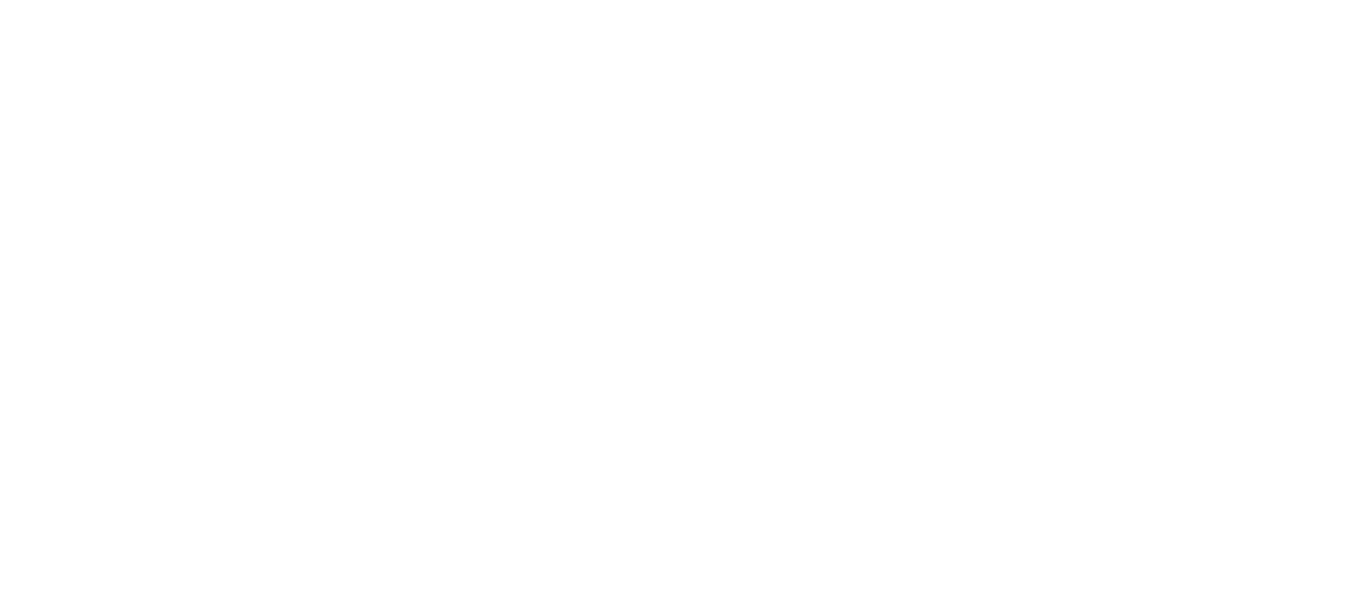 scroll, scrollTop: 0, scrollLeft: 0, axis: both 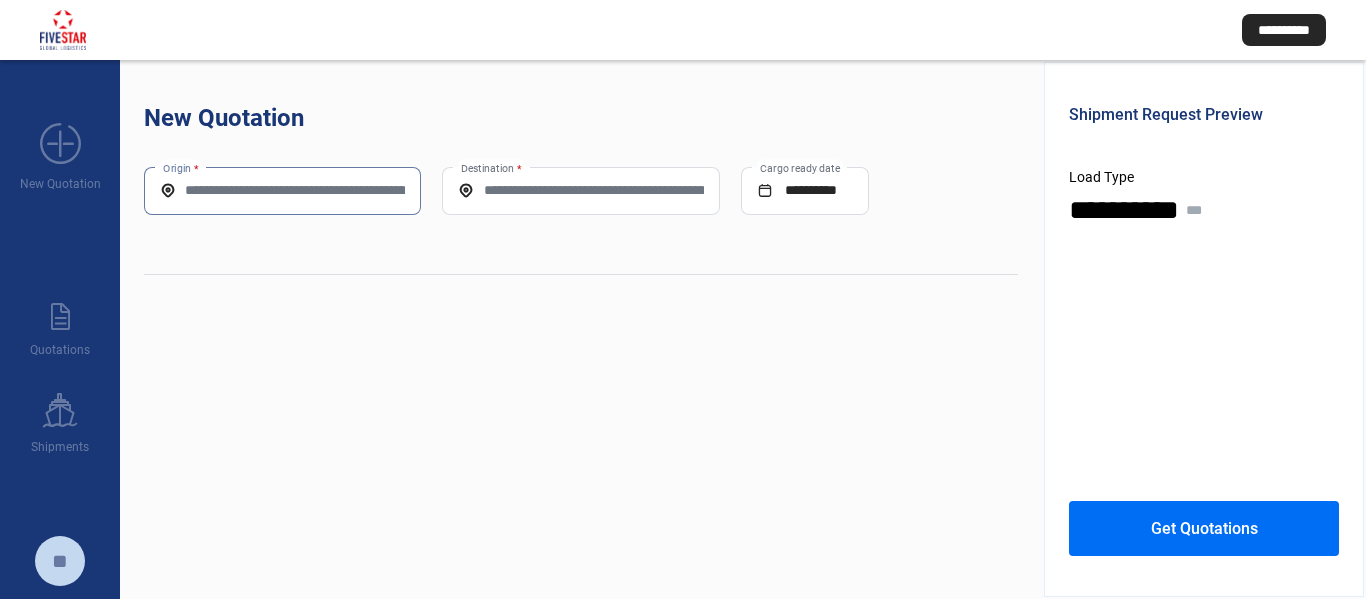 click on "Origin *" at bounding box center [282, 190] 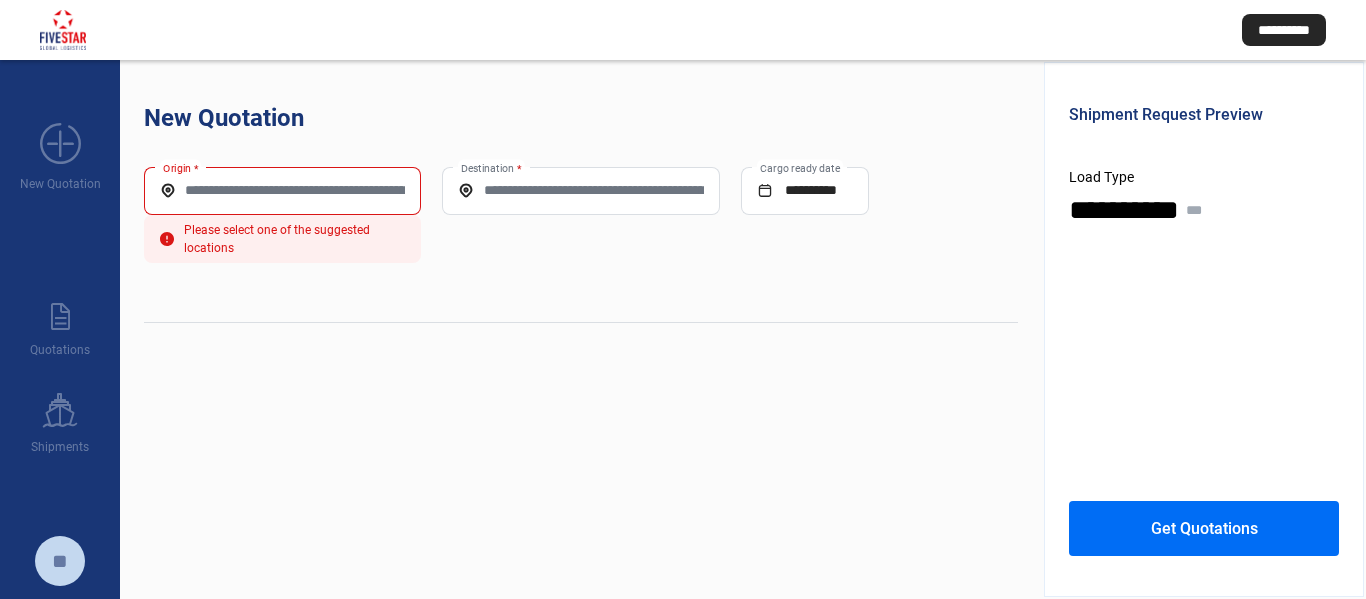 click on "New Quotation" 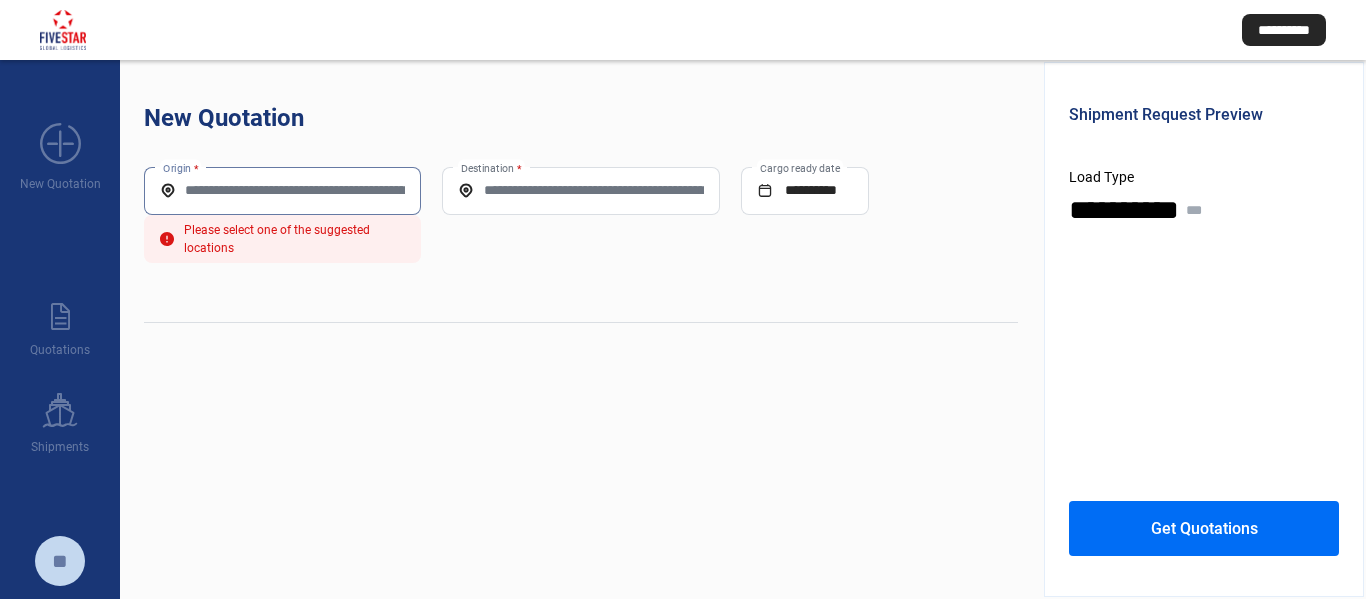 click on "Origin *" at bounding box center (282, 190) 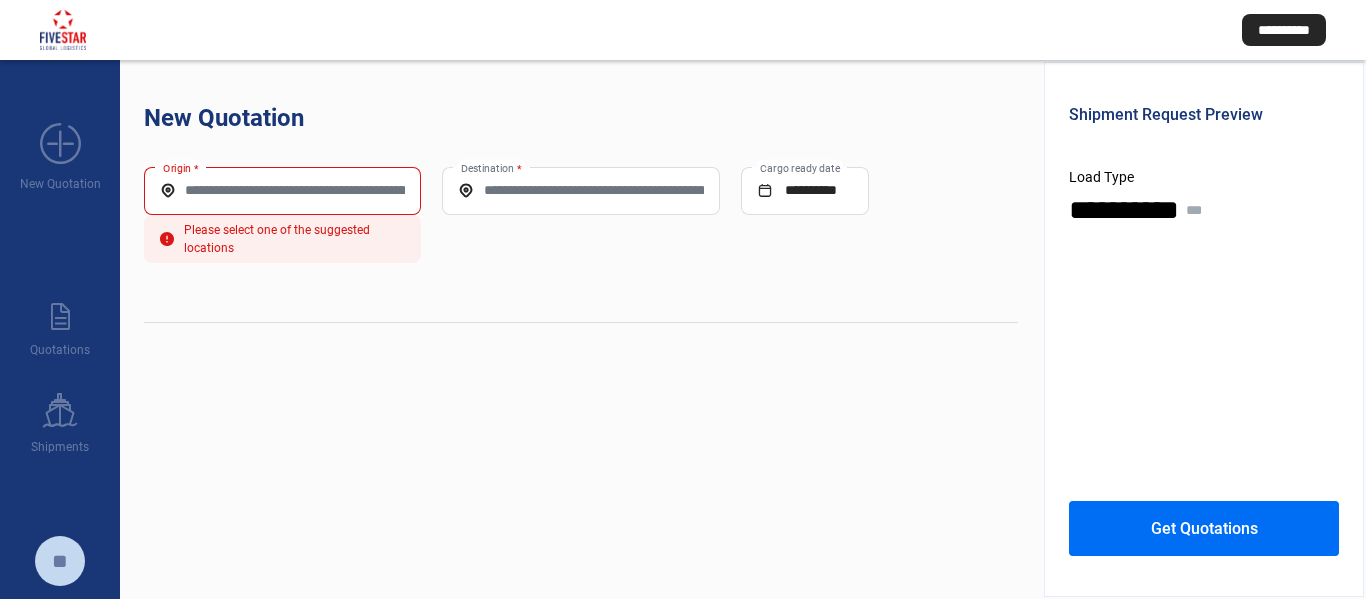 click on "Origin *" at bounding box center (282, 190) 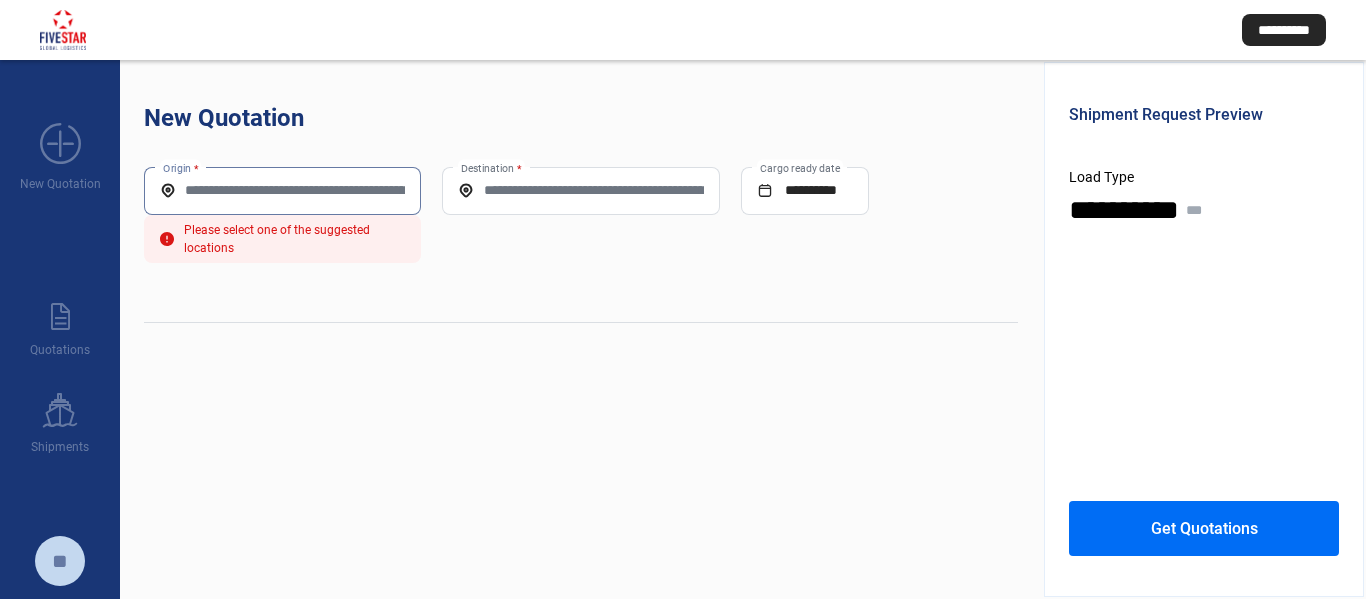 paste on "*****" 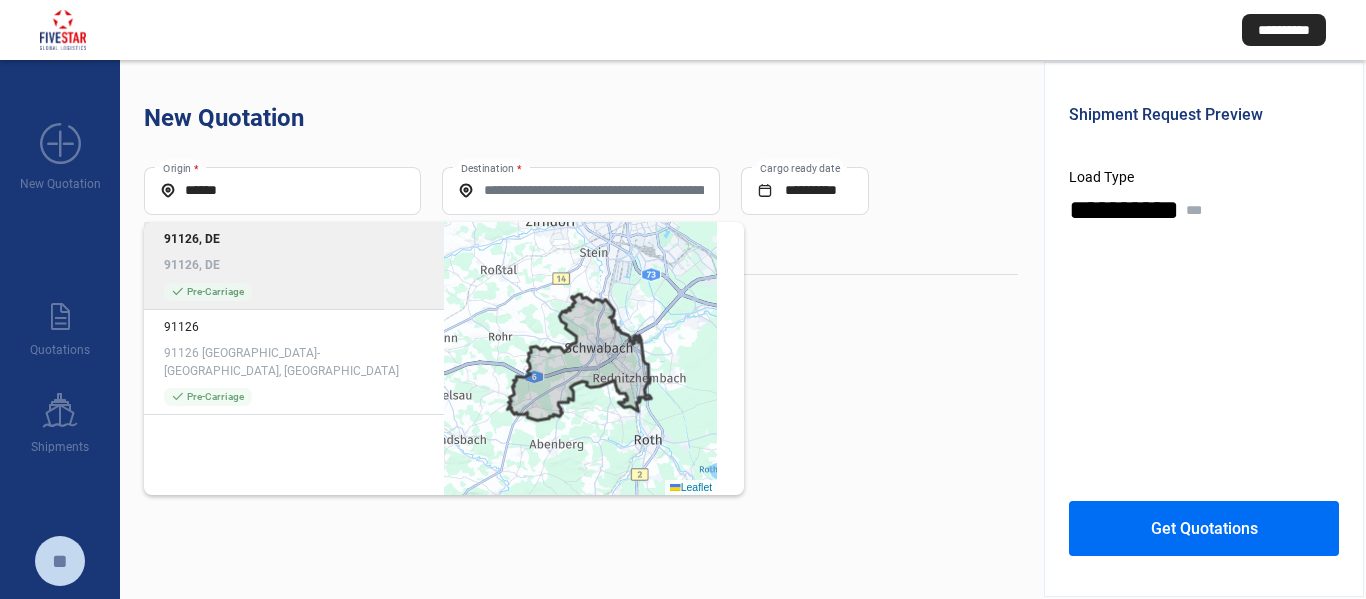 click on "91126, DE" 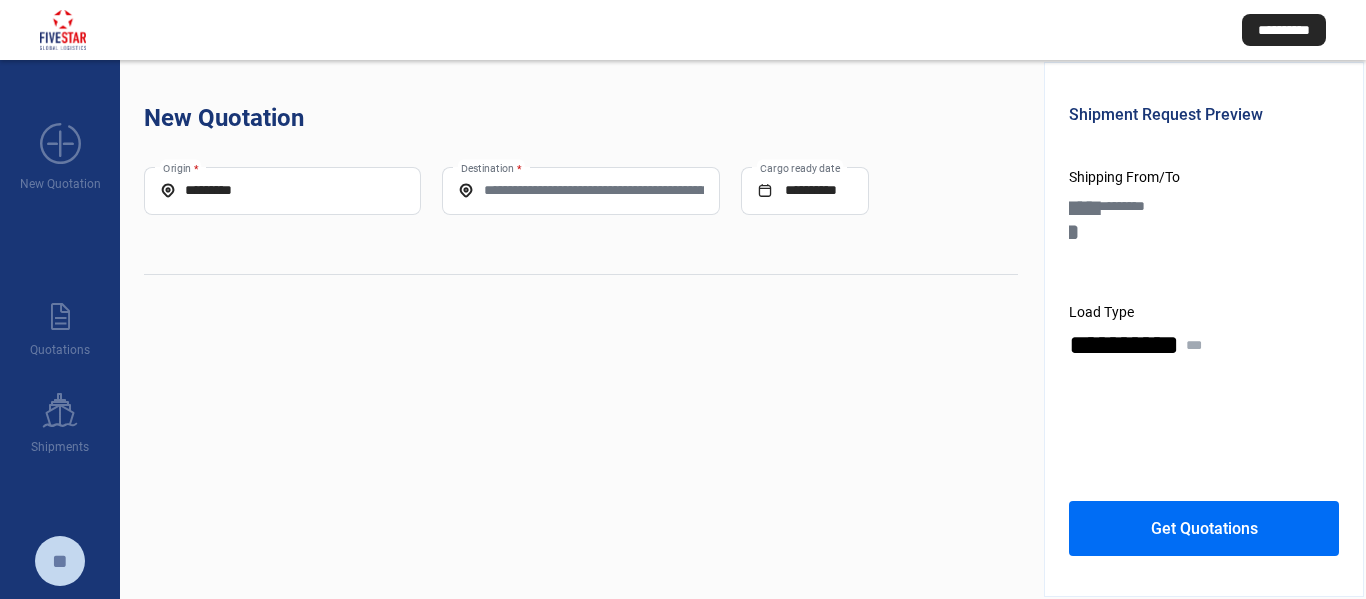 click on "Destination *" 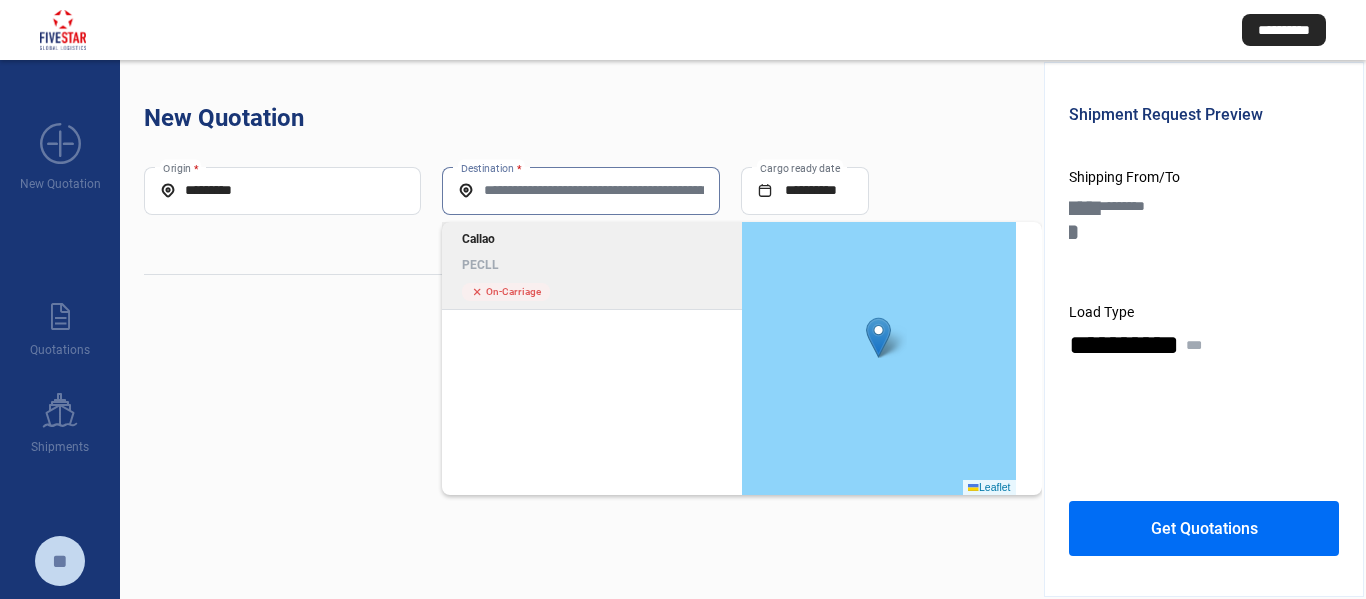 click on "Destination *" at bounding box center [580, 190] 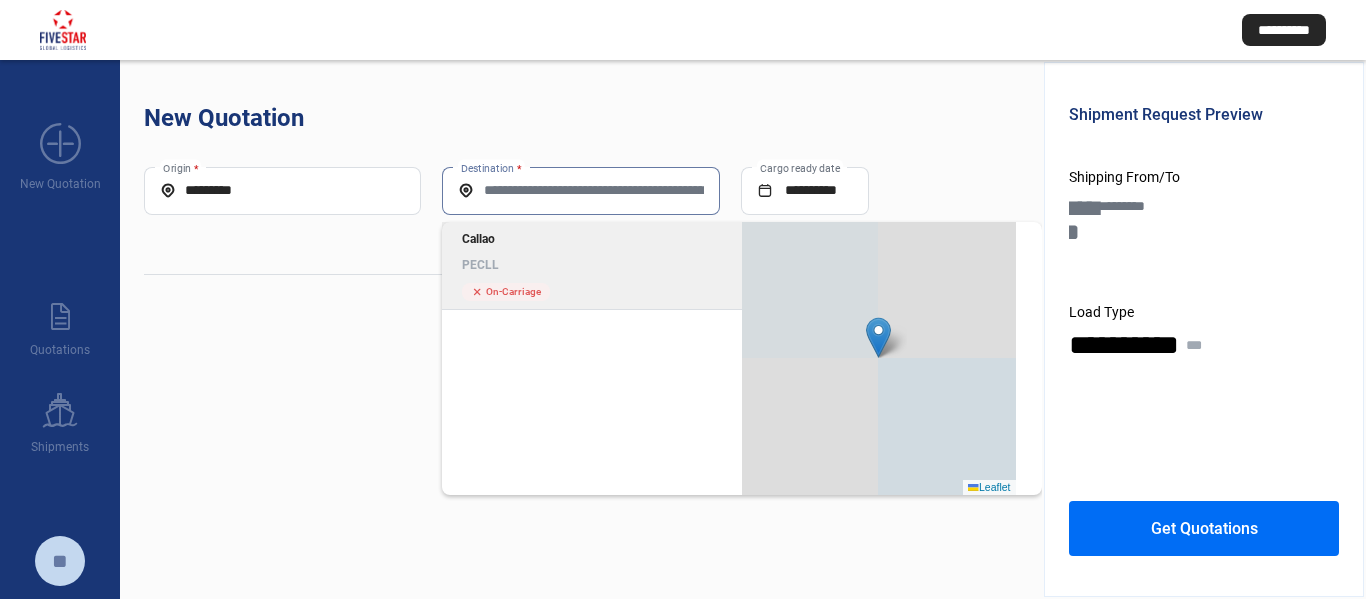 click on "PECLL" 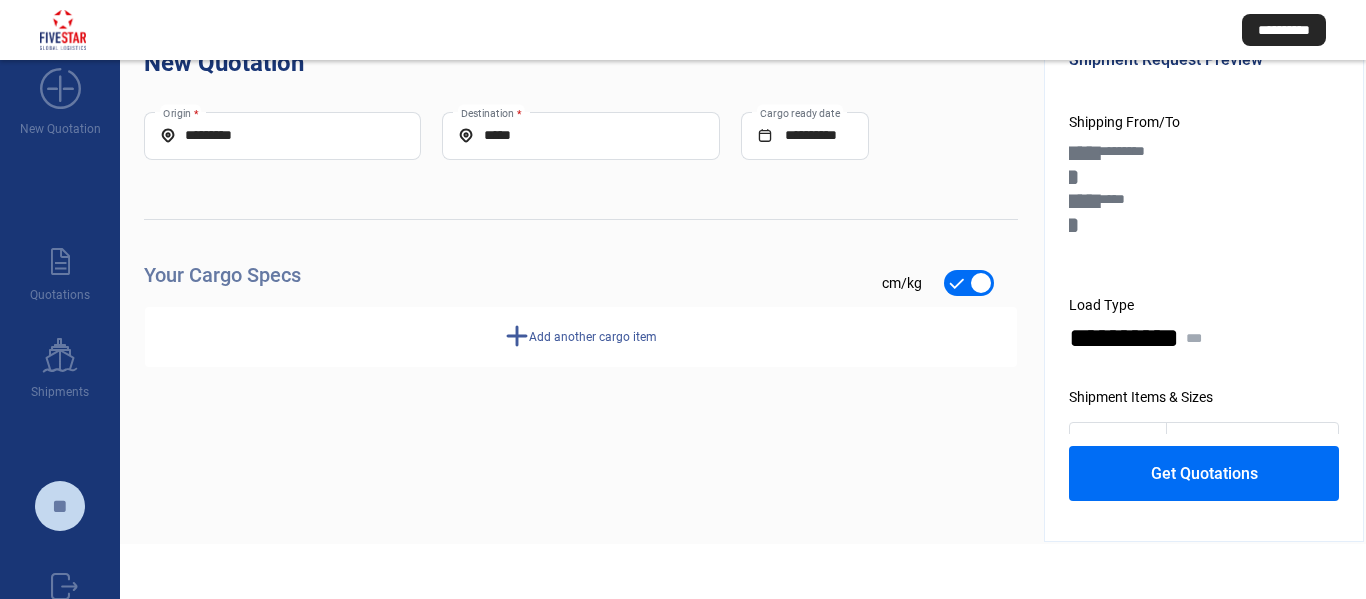 scroll, scrollTop: 100, scrollLeft: 0, axis: vertical 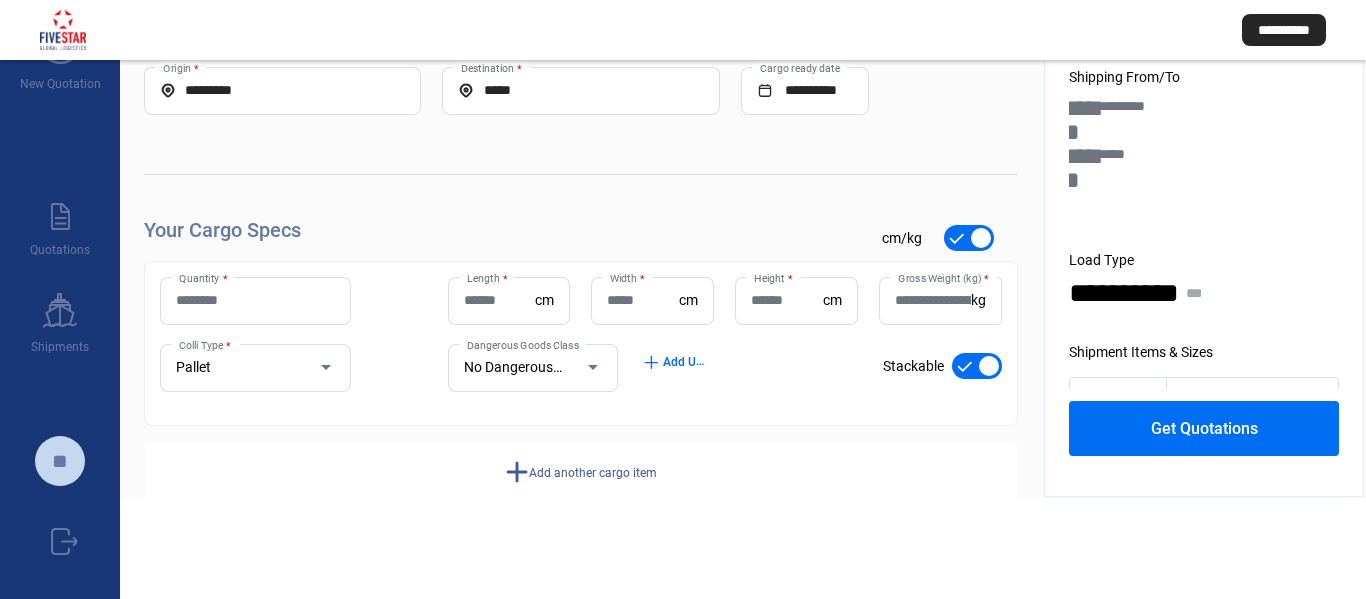 click on "Quantity *" 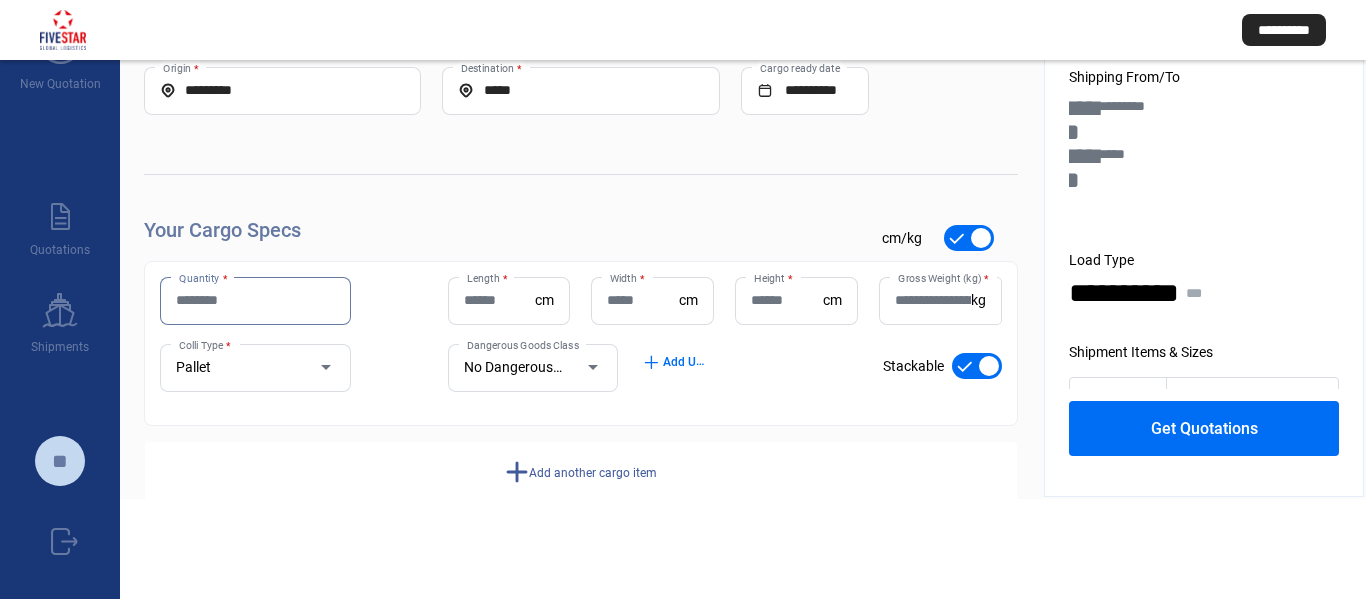click on "Quantity *" at bounding box center [255, 300] 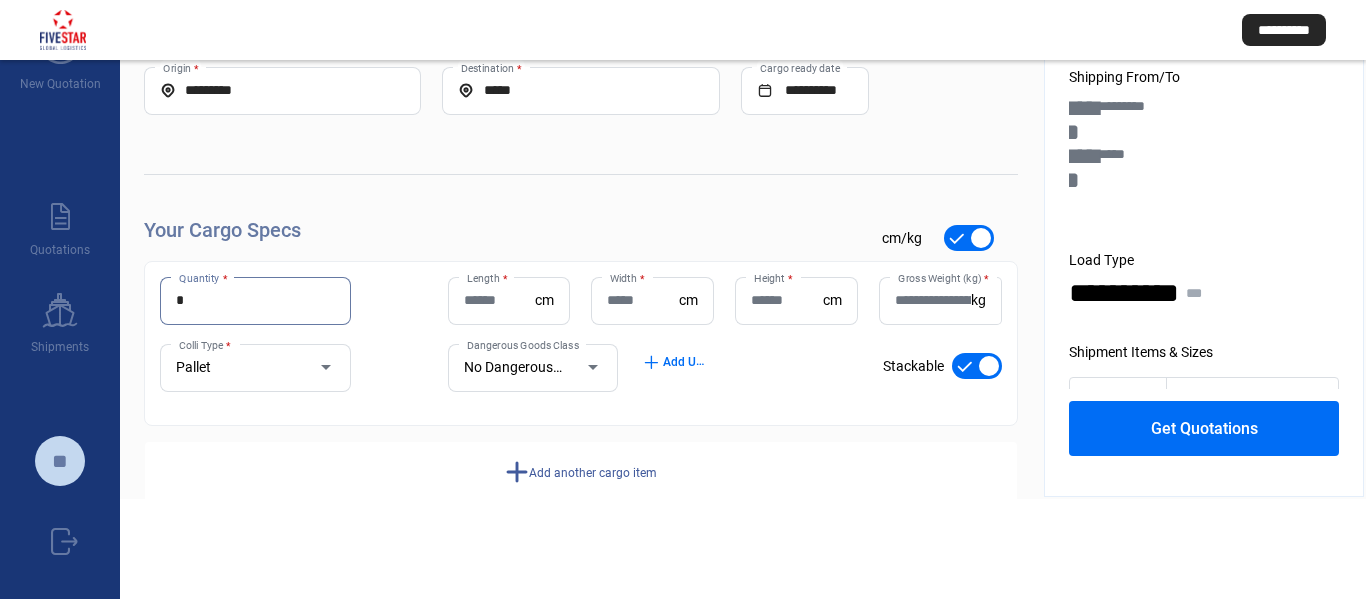 type on "*" 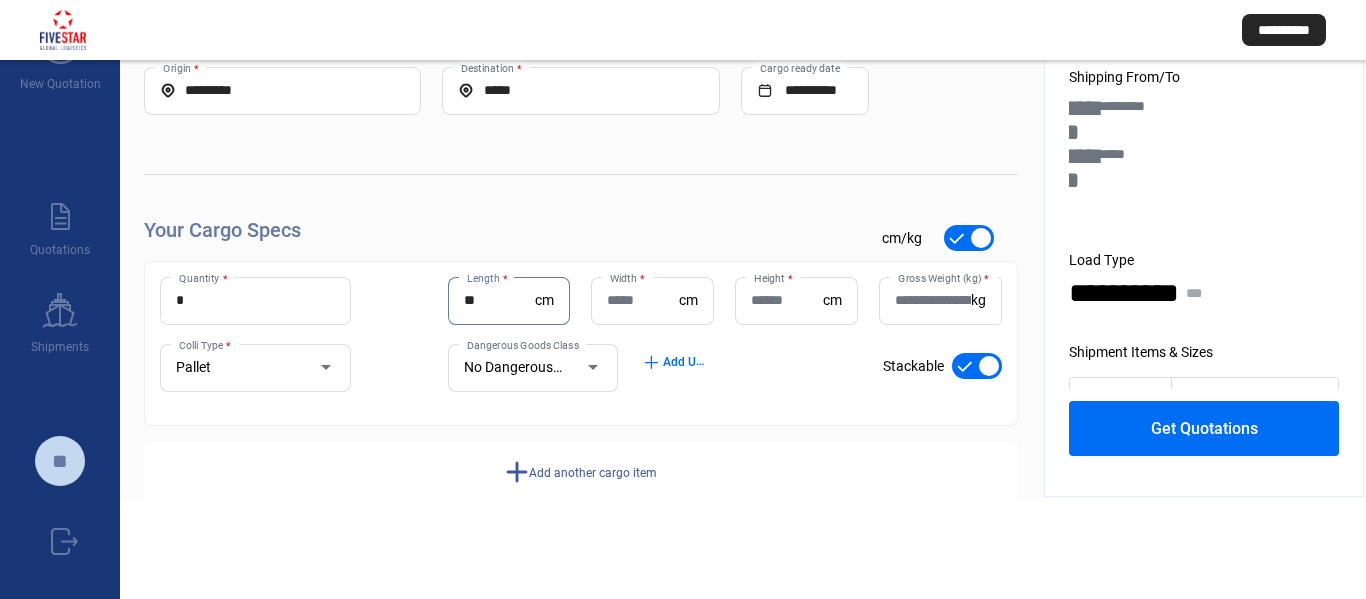 type on "**" 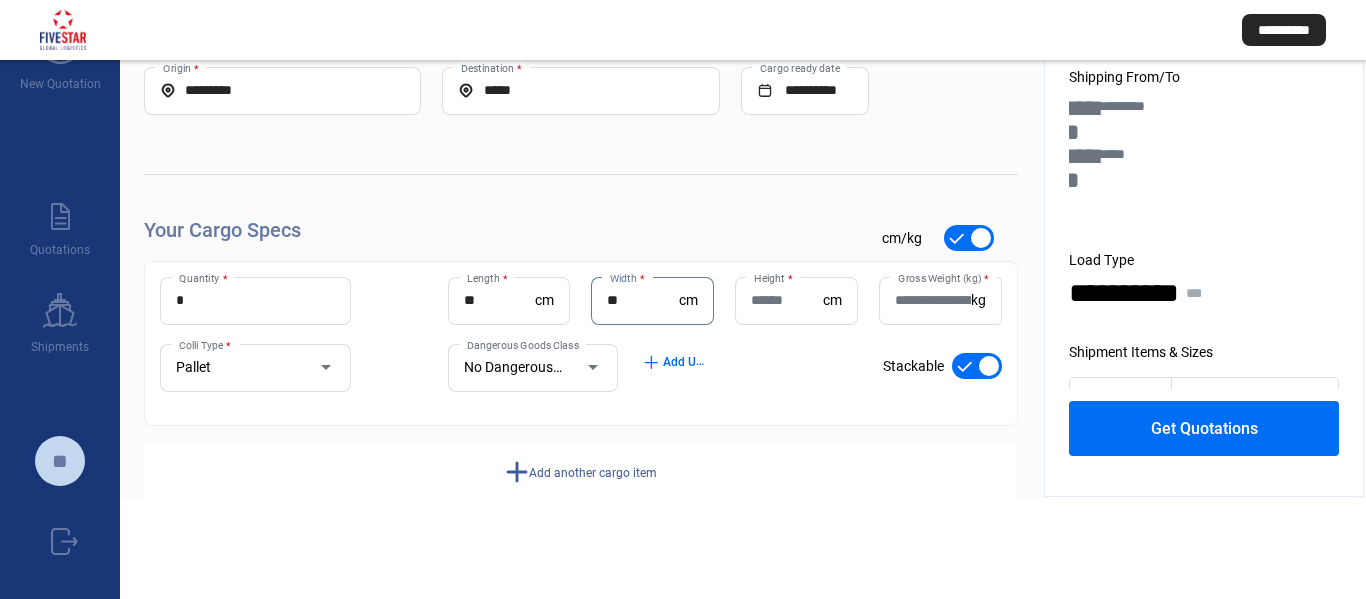type on "**" 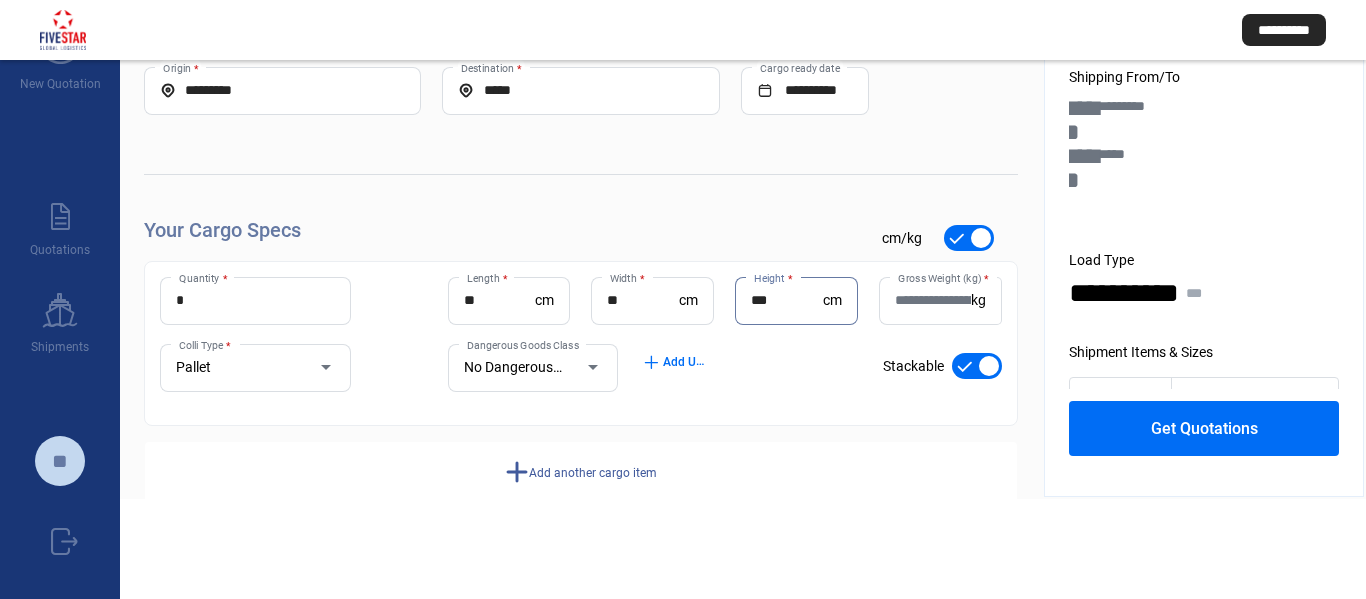 type on "***" 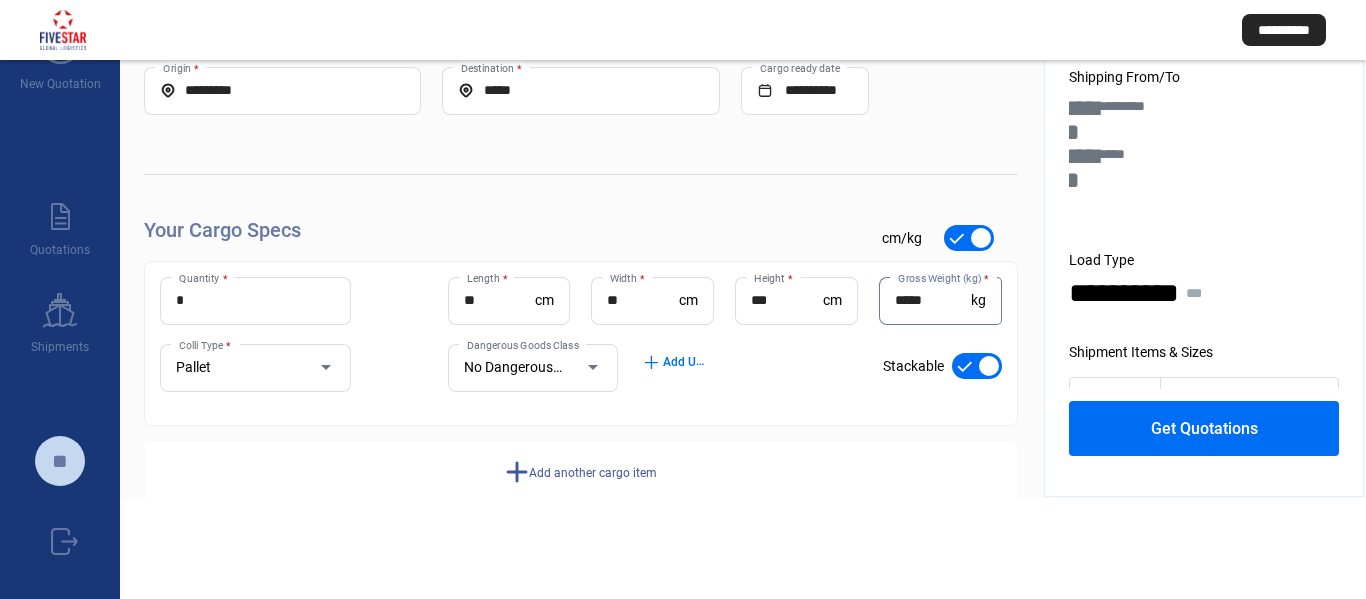 type on "*****" 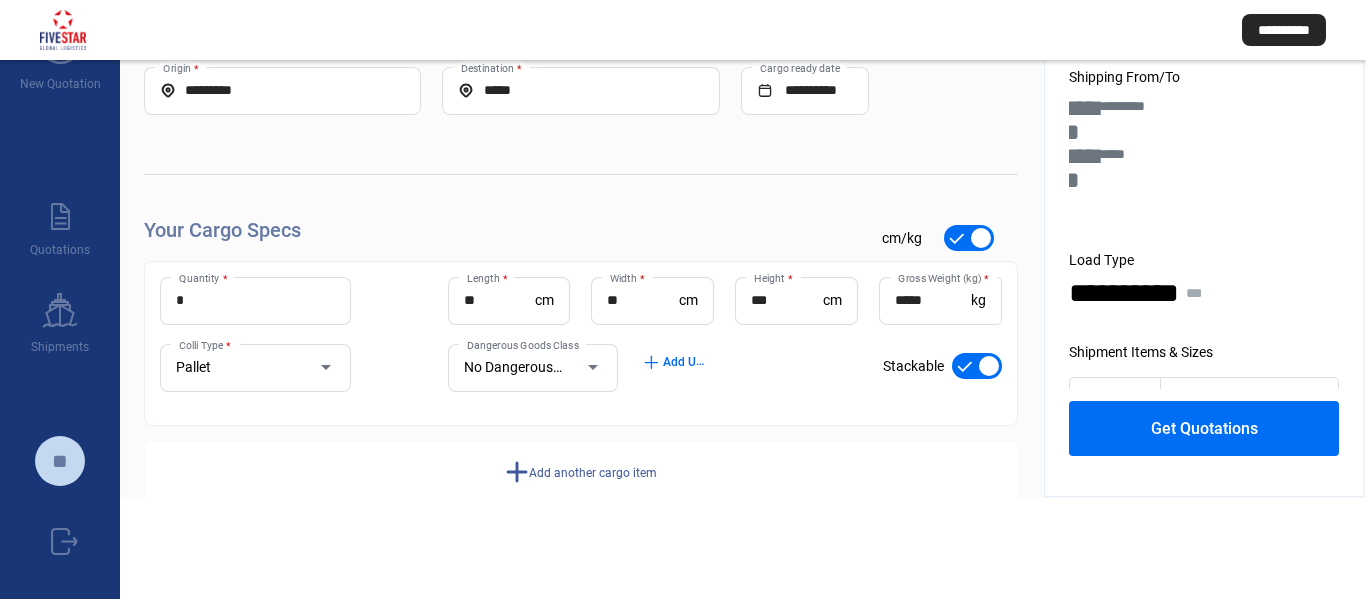 click on "Add another cargo item" 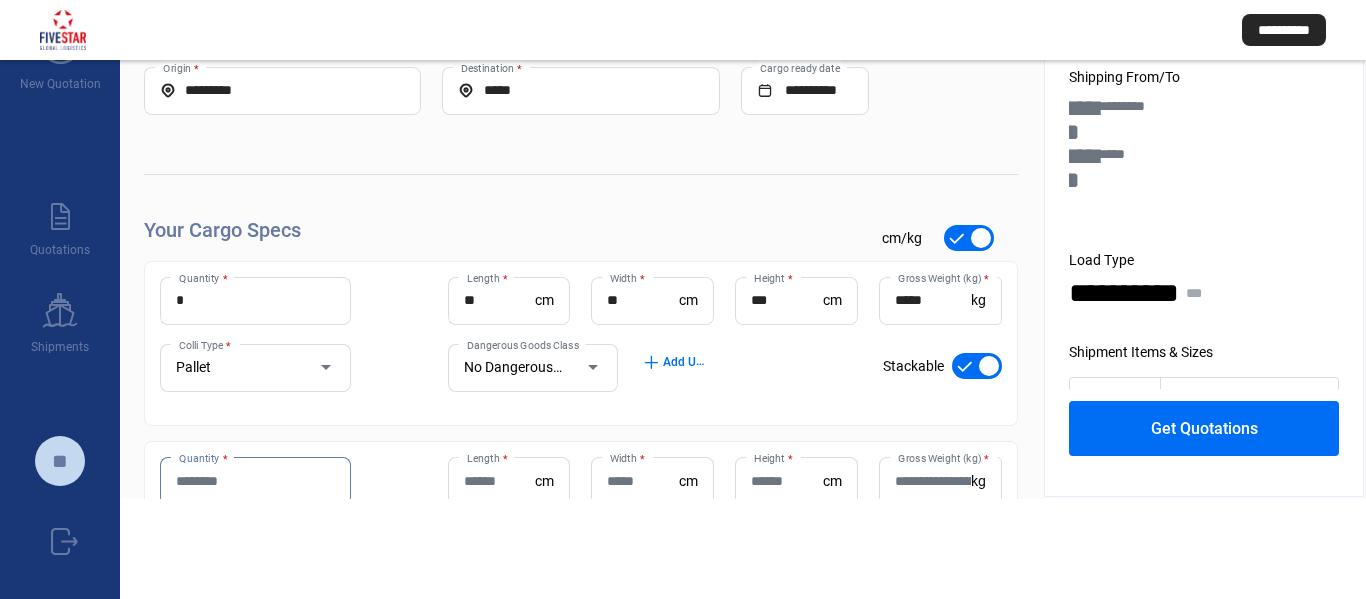 click on "Quantity *" at bounding box center (255, 481) 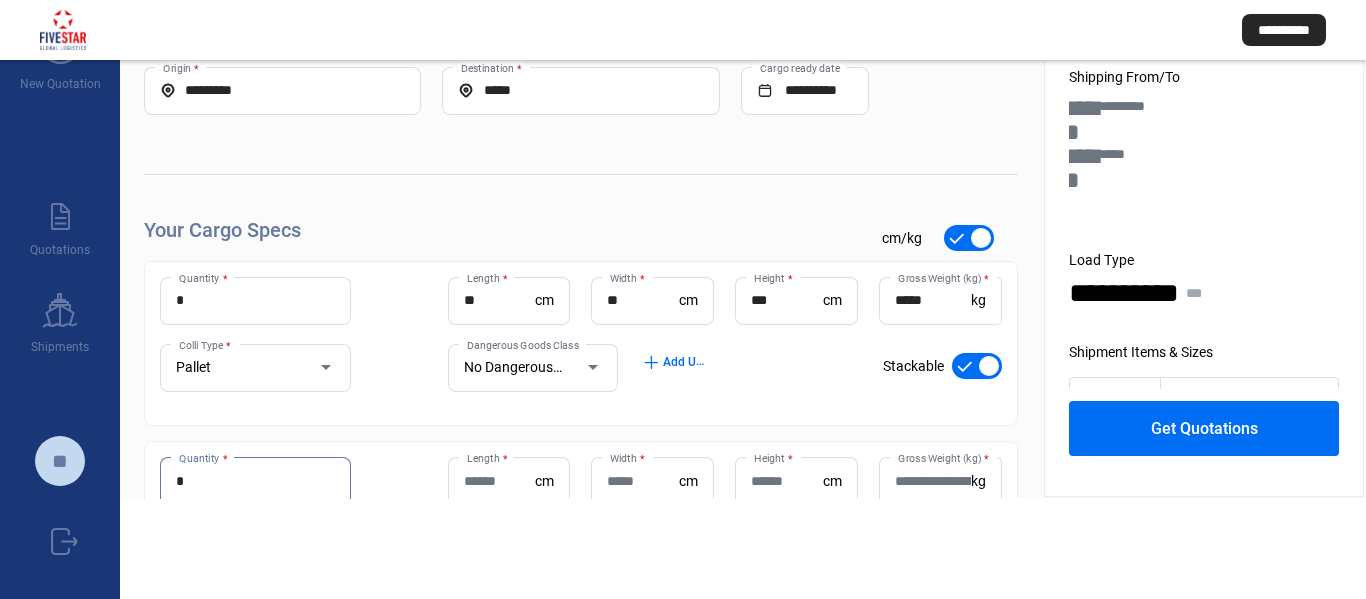 type on "*" 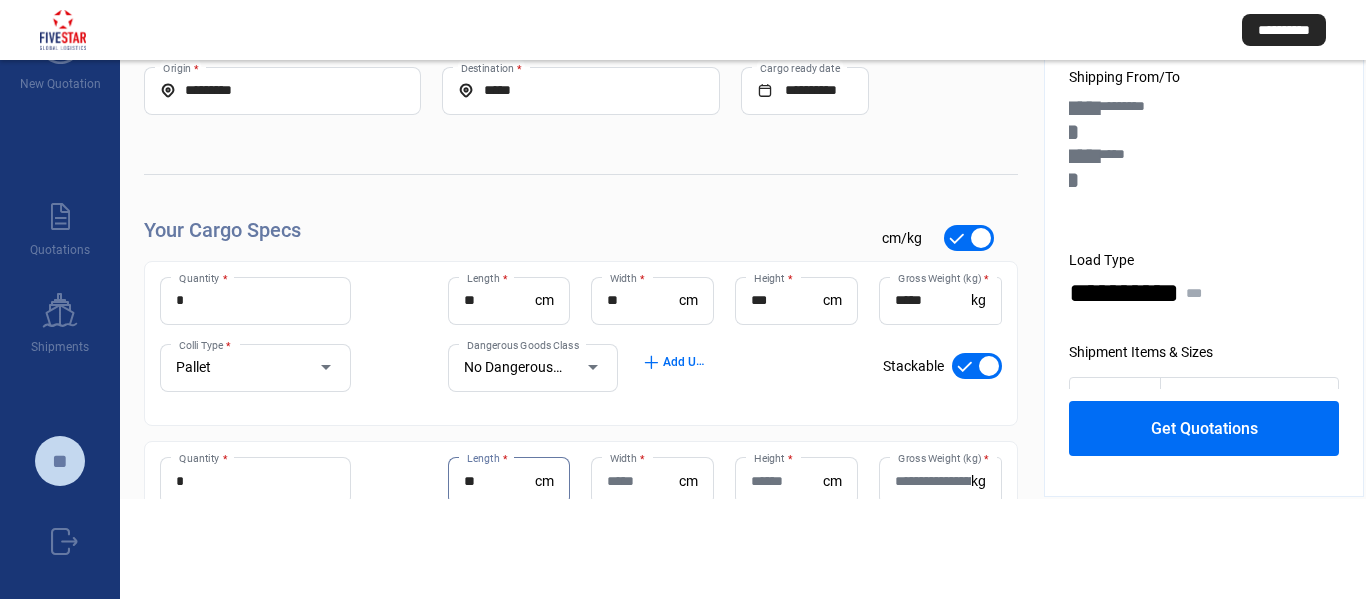 type on "**" 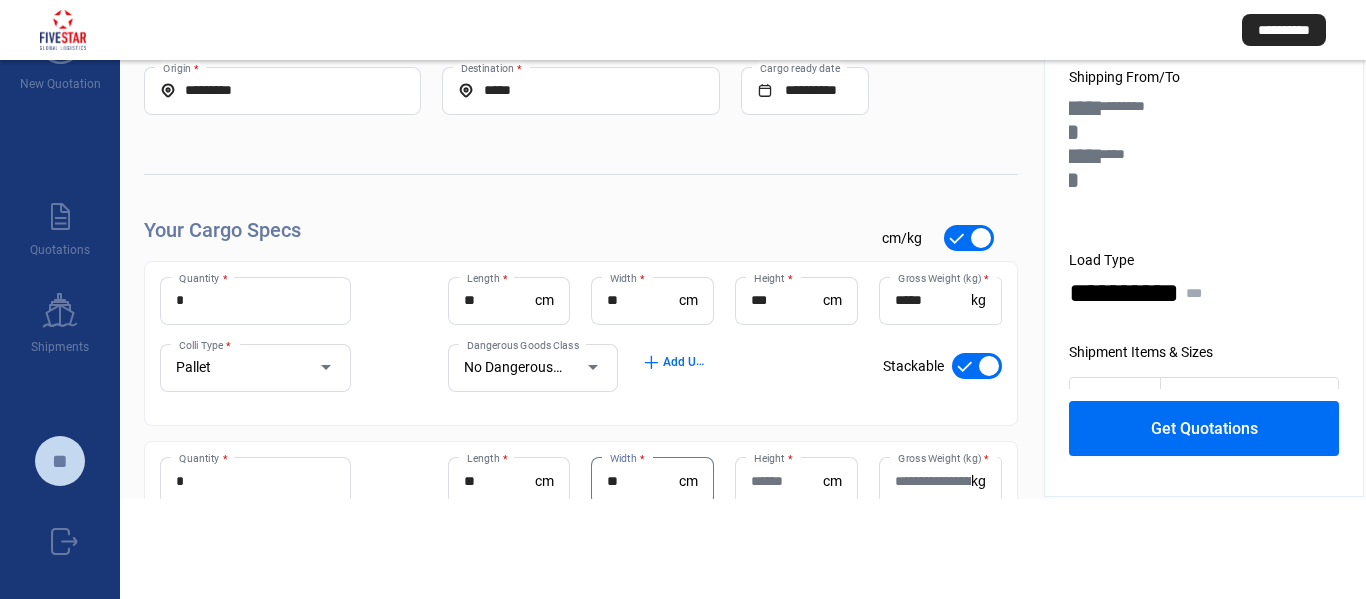 type on "**" 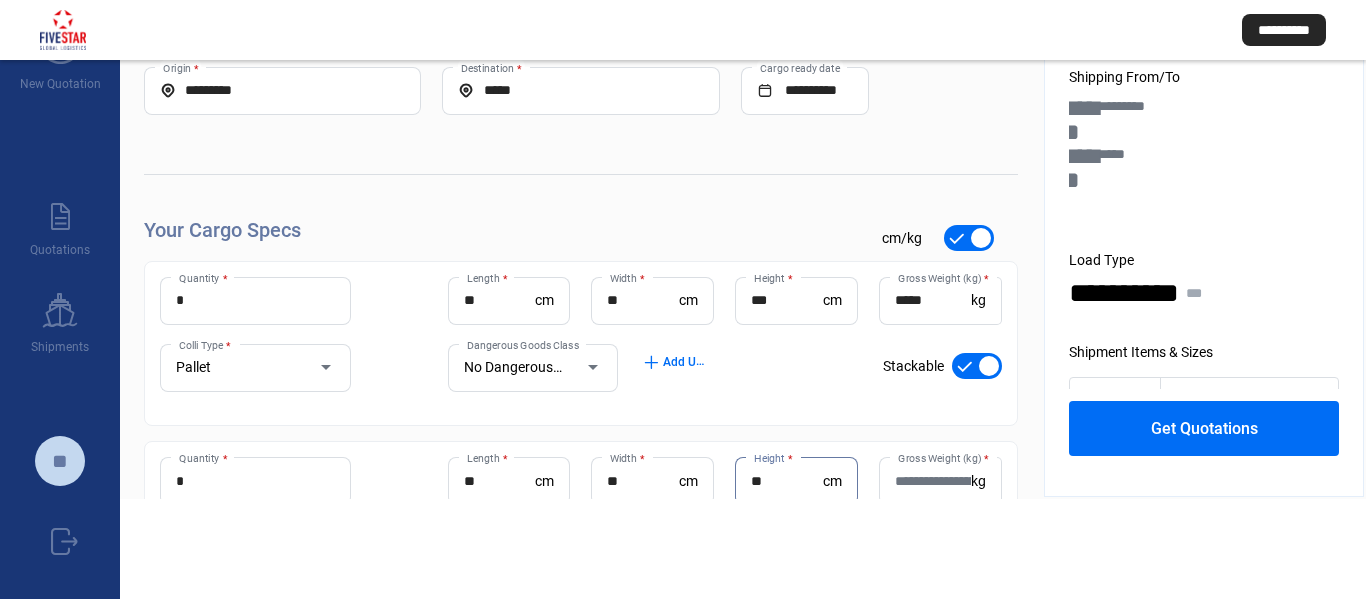 type on "**" 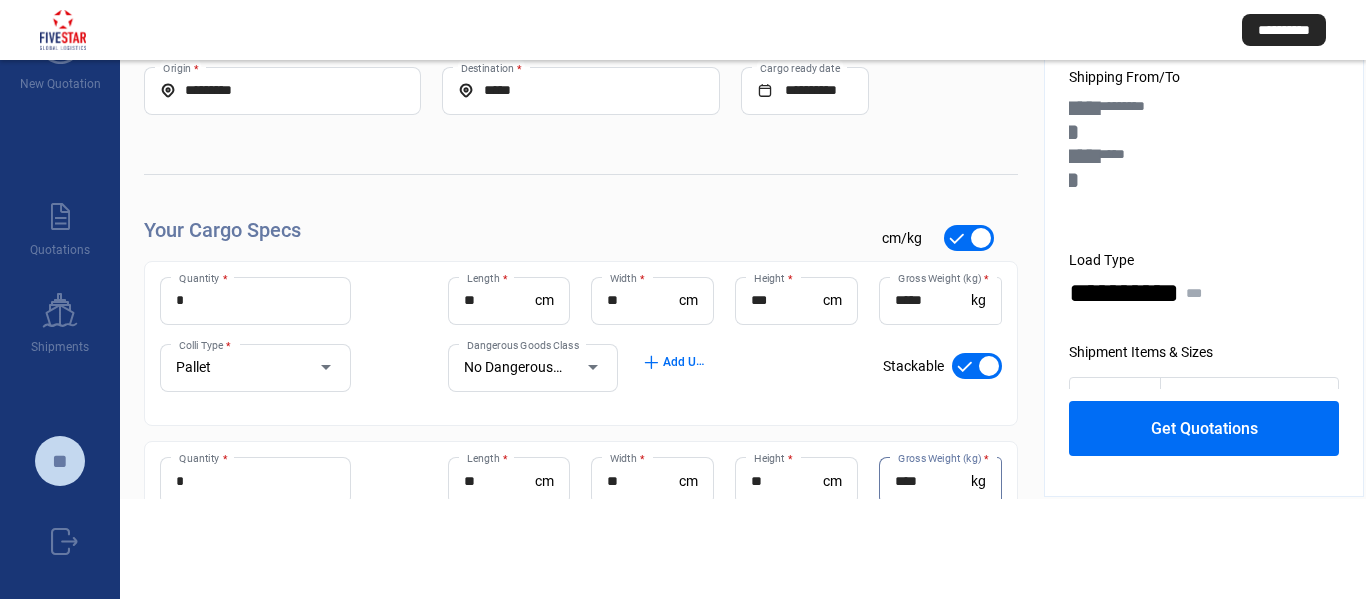 type on "****" 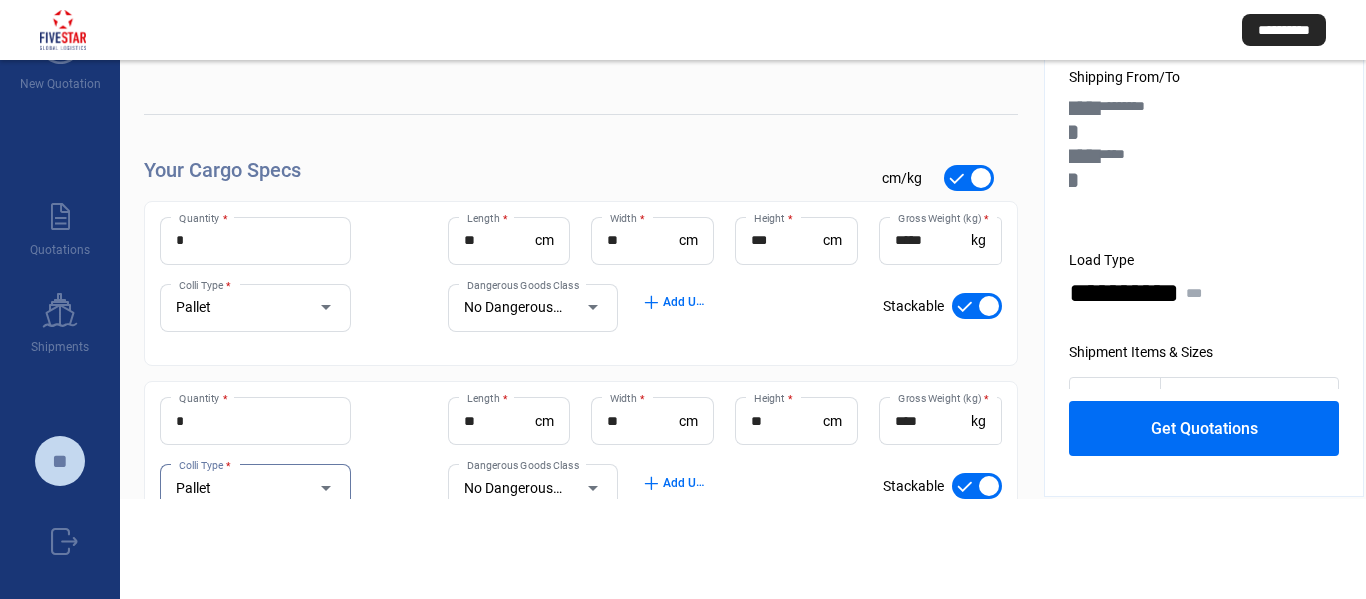 scroll, scrollTop: 25, scrollLeft: 0, axis: vertical 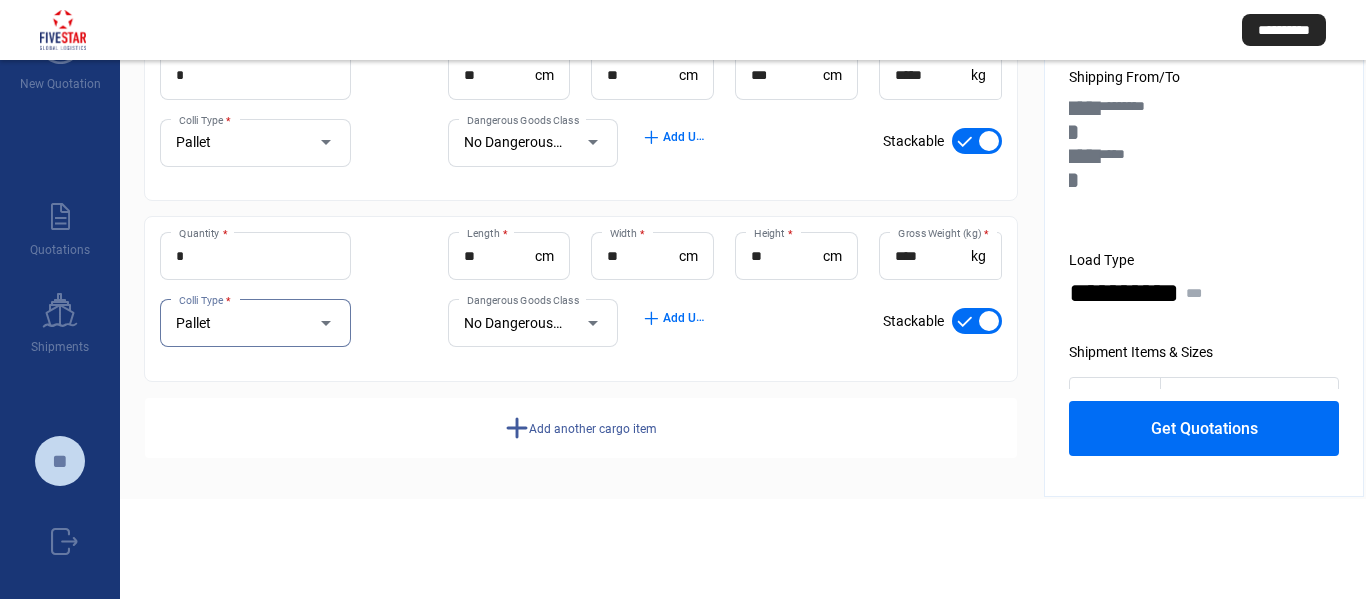 click on "add  Add another cargo item" 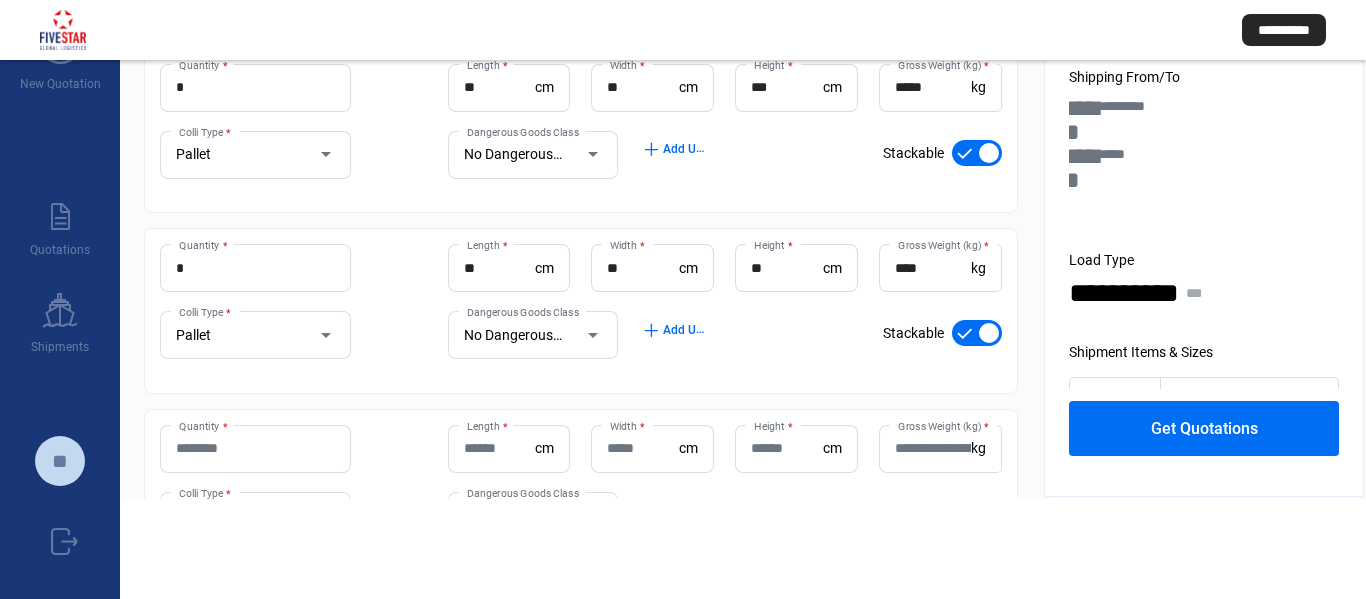 scroll, scrollTop: 325, scrollLeft: 0, axis: vertical 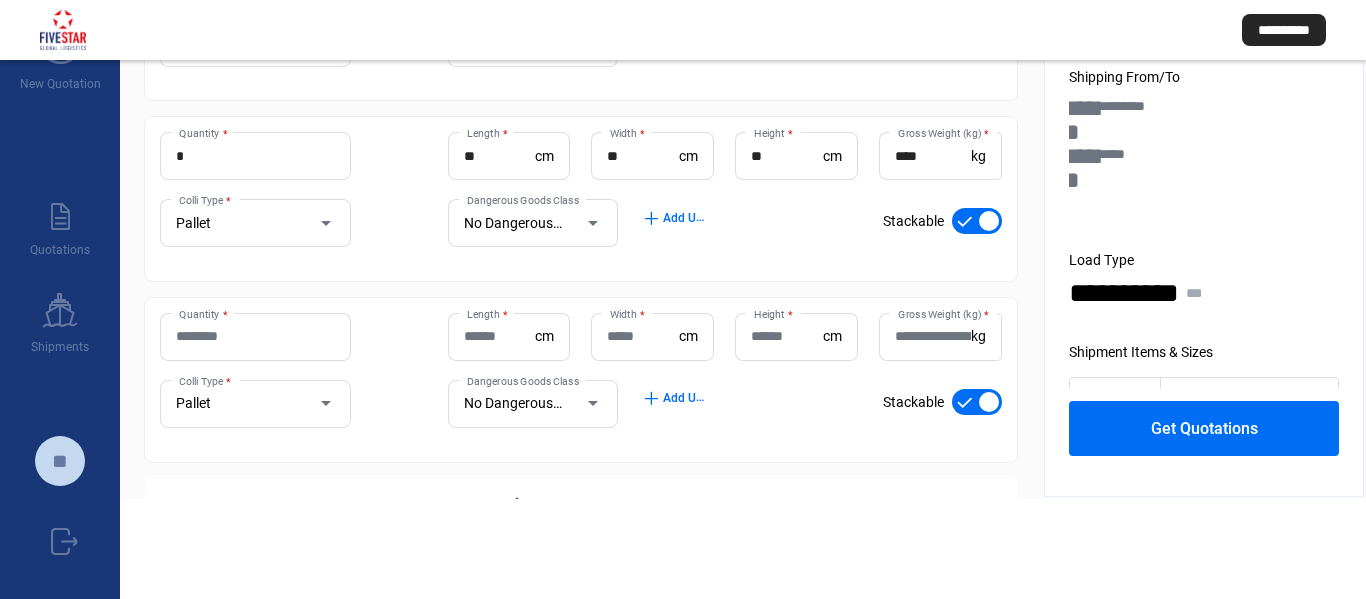 click on "Quantity *" at bounding box center [255, 336] 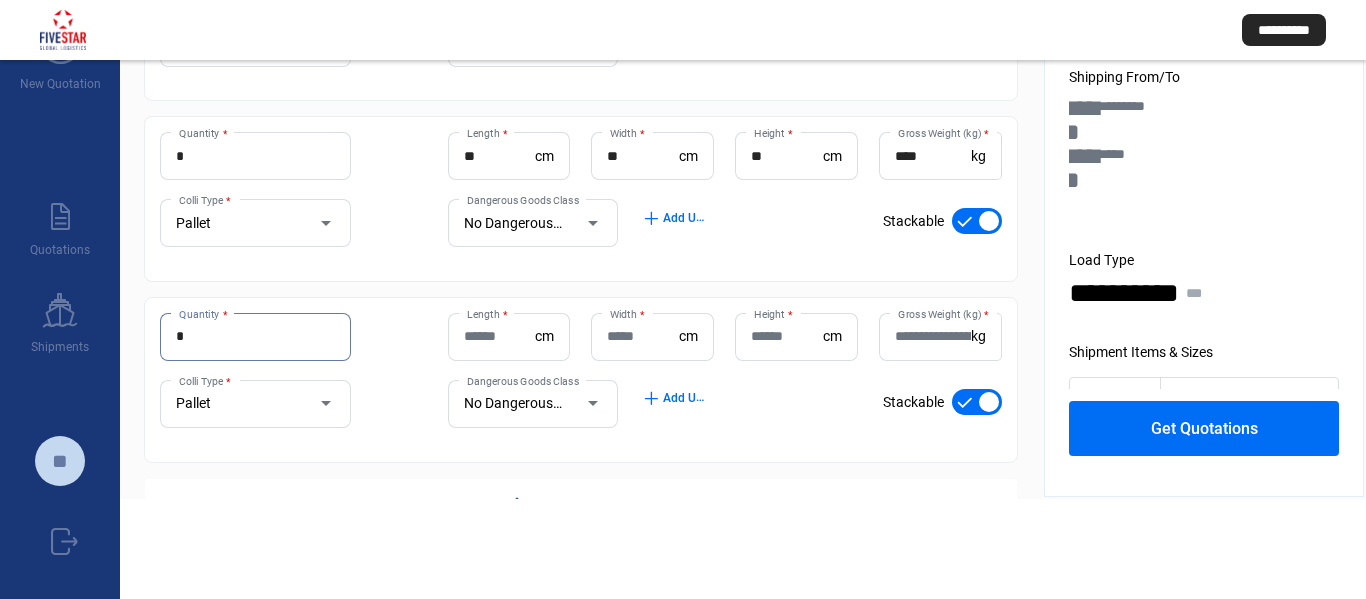 type on "*" 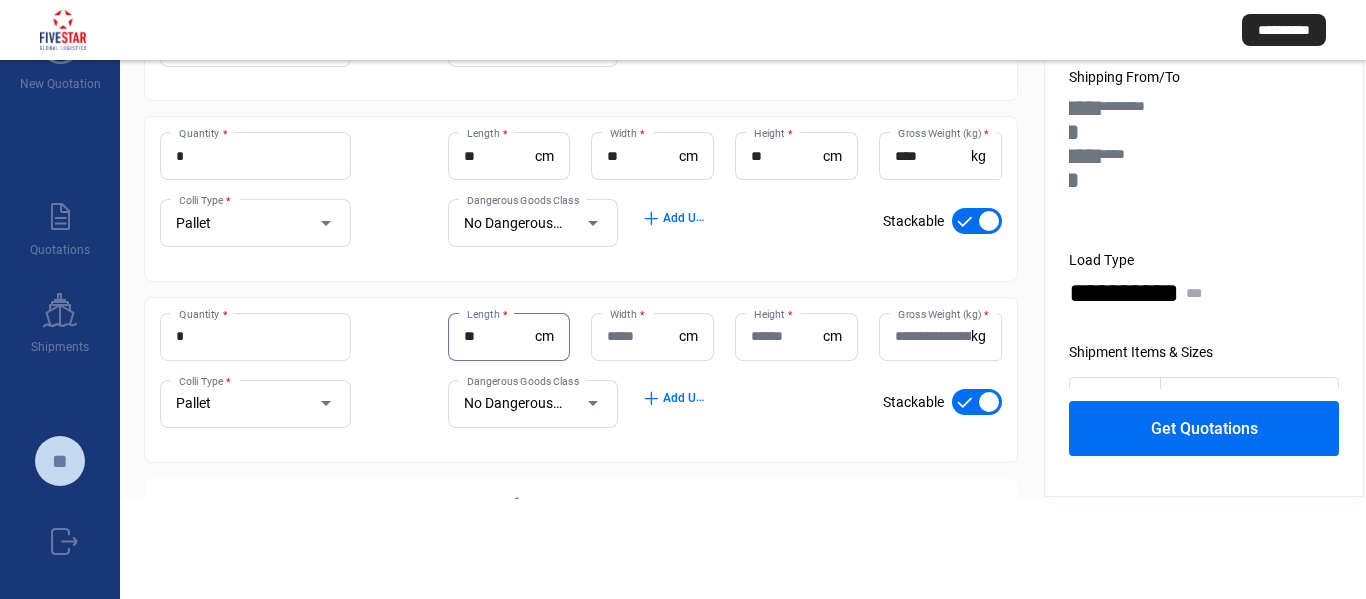 type on "**" 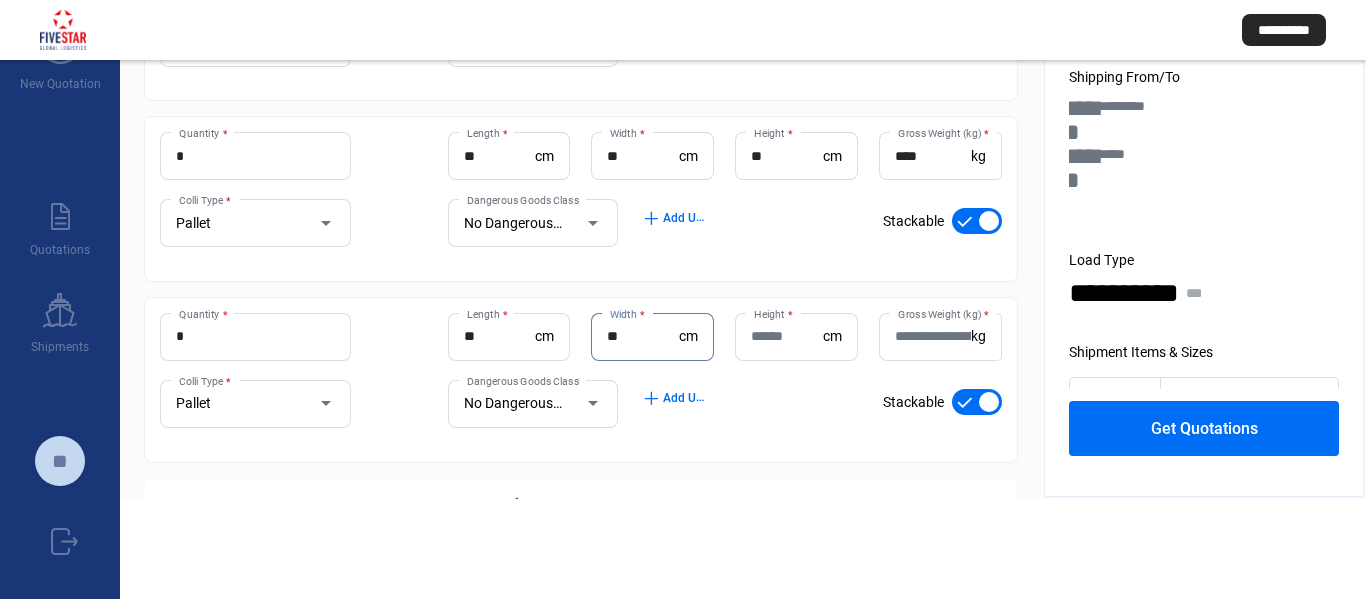type on "**" 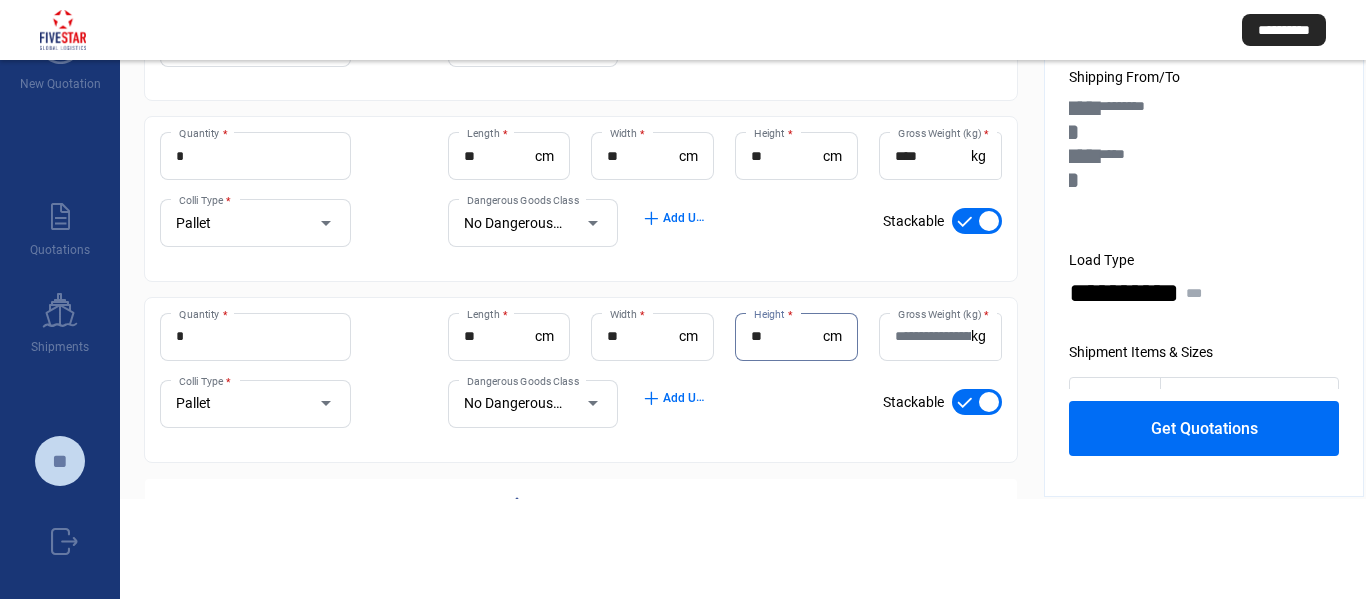 type on "**" 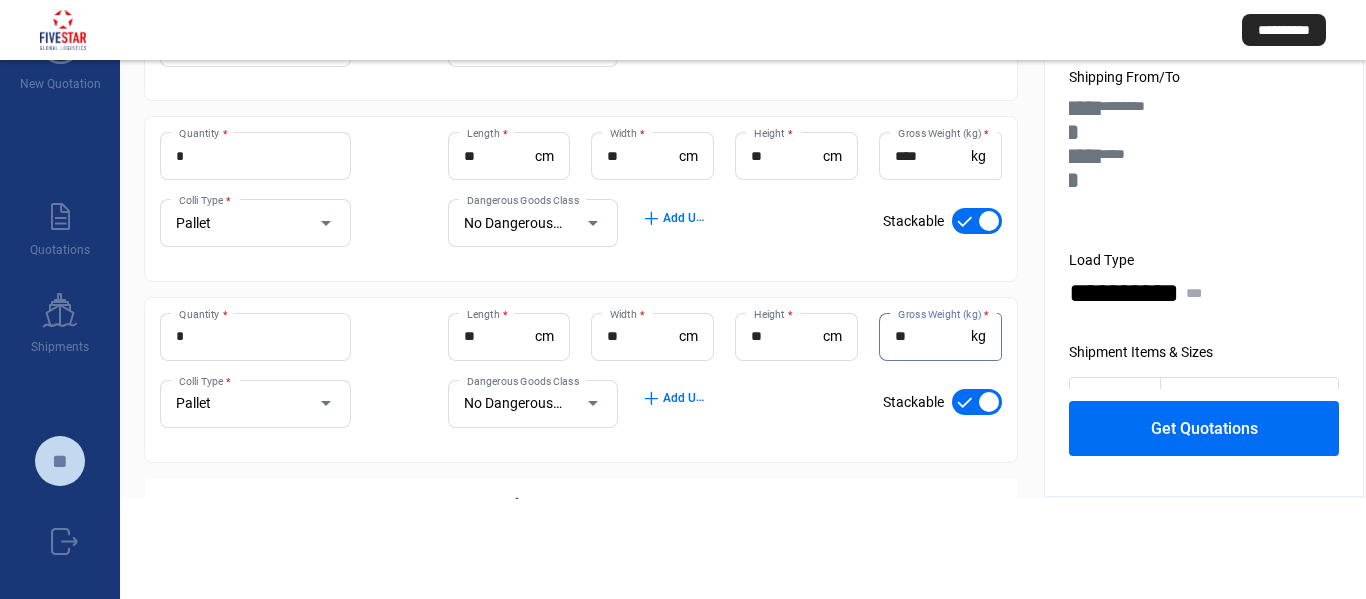 type on "**" 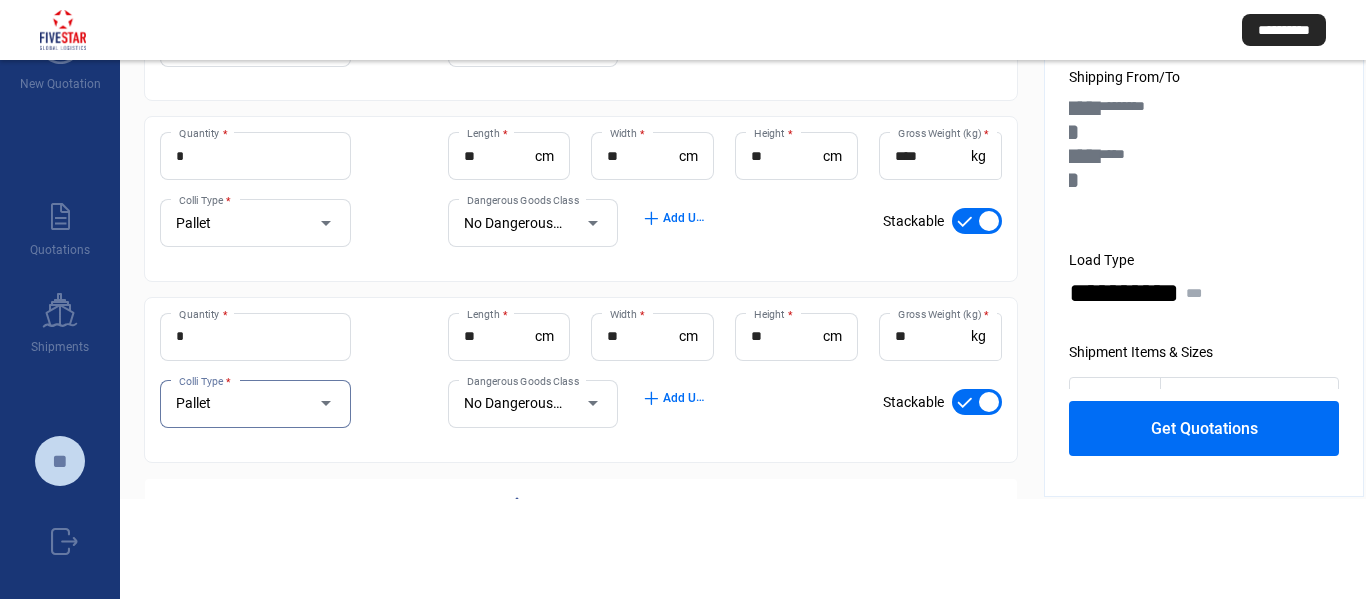 scroll, scrollTop: 406, scrollLeft: 0, axis: vertical 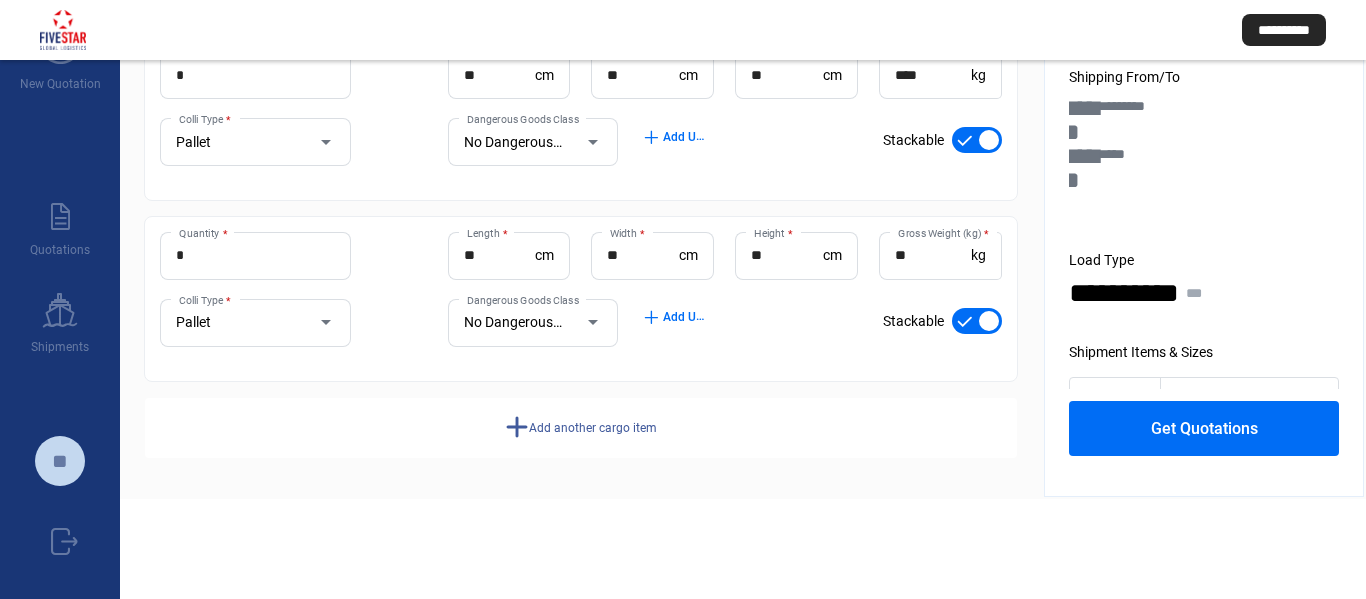 click on "add" 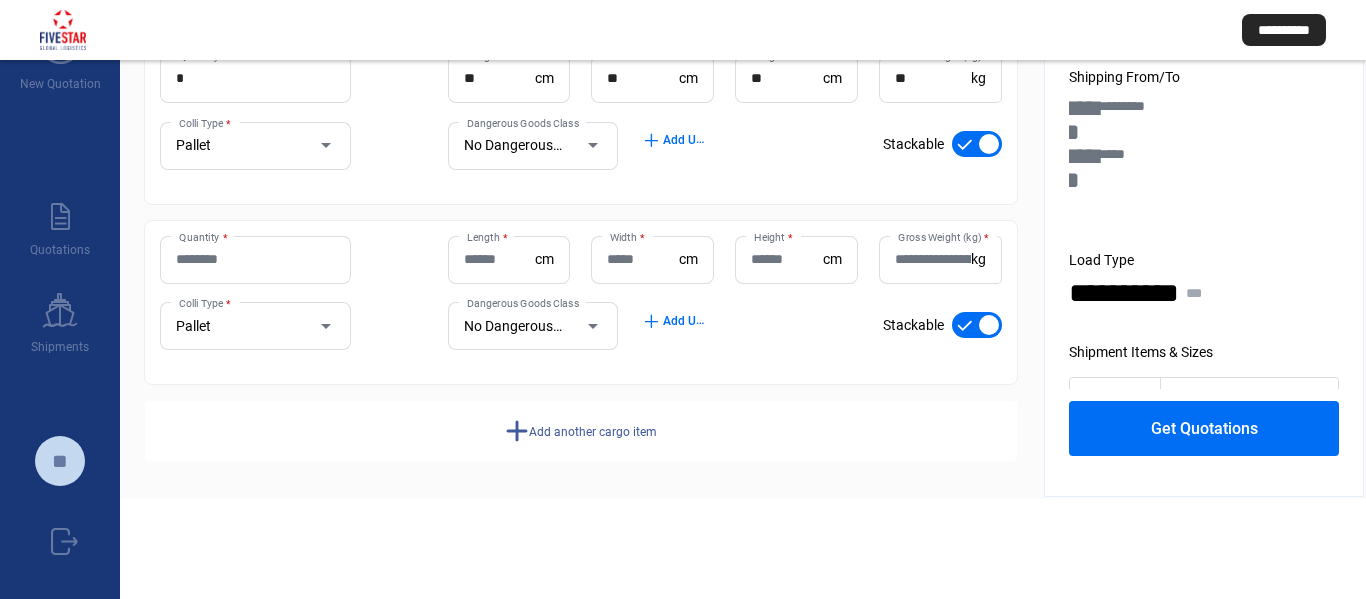 scroll, scrollTop: 586, scrollLeft: 0, axis: vertical 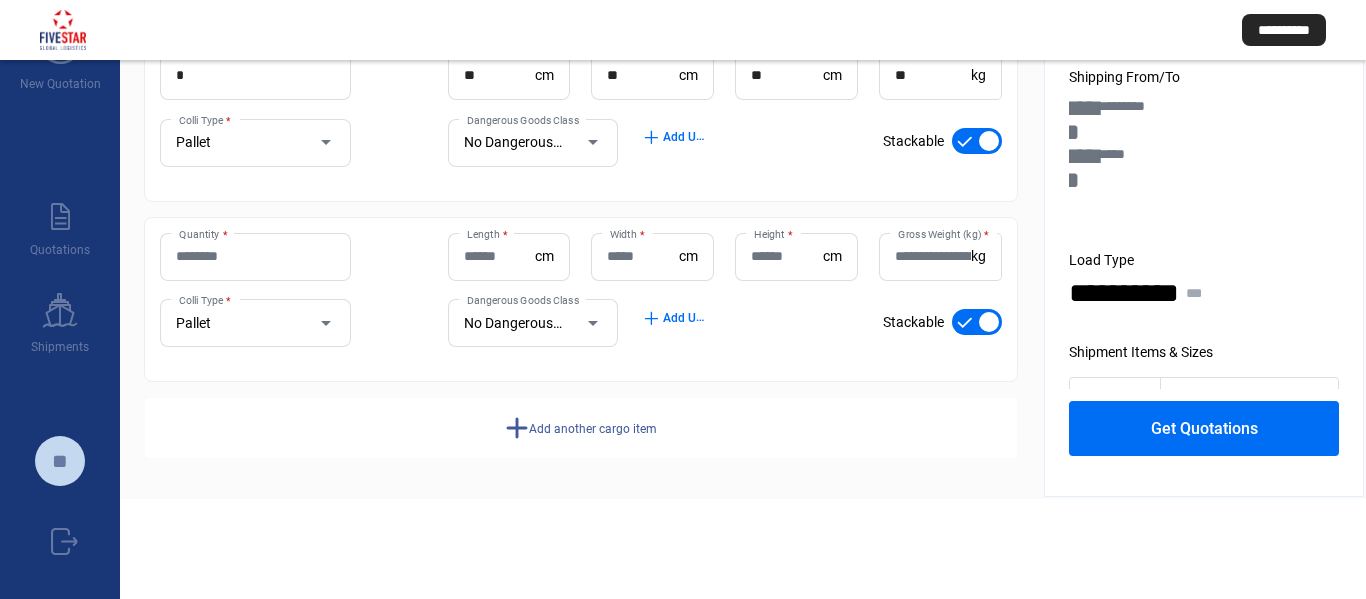 click on "Quantity *" at bounding box center (255, 256) 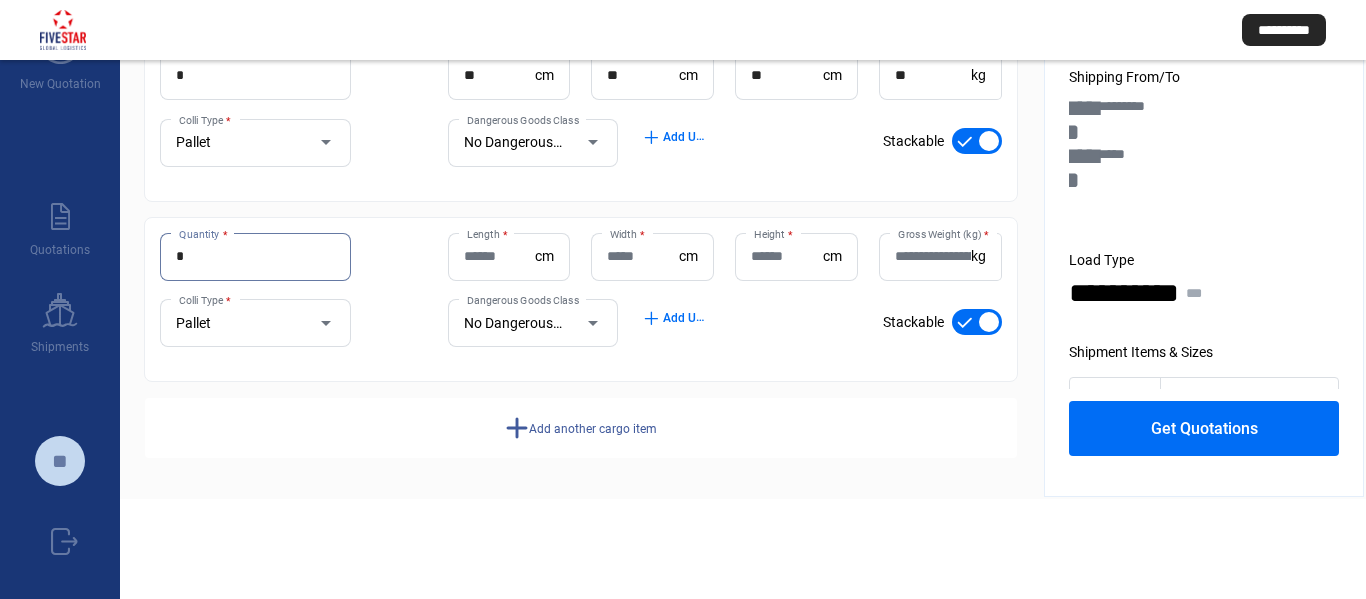 type on "*" 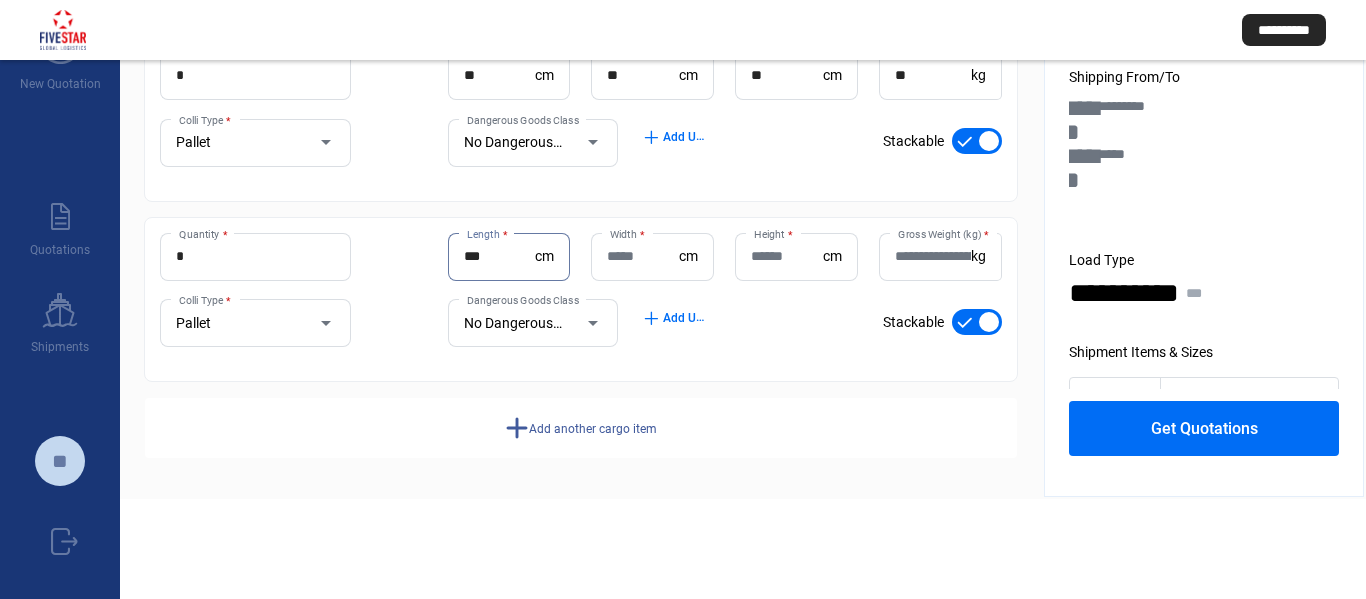 type on "***" 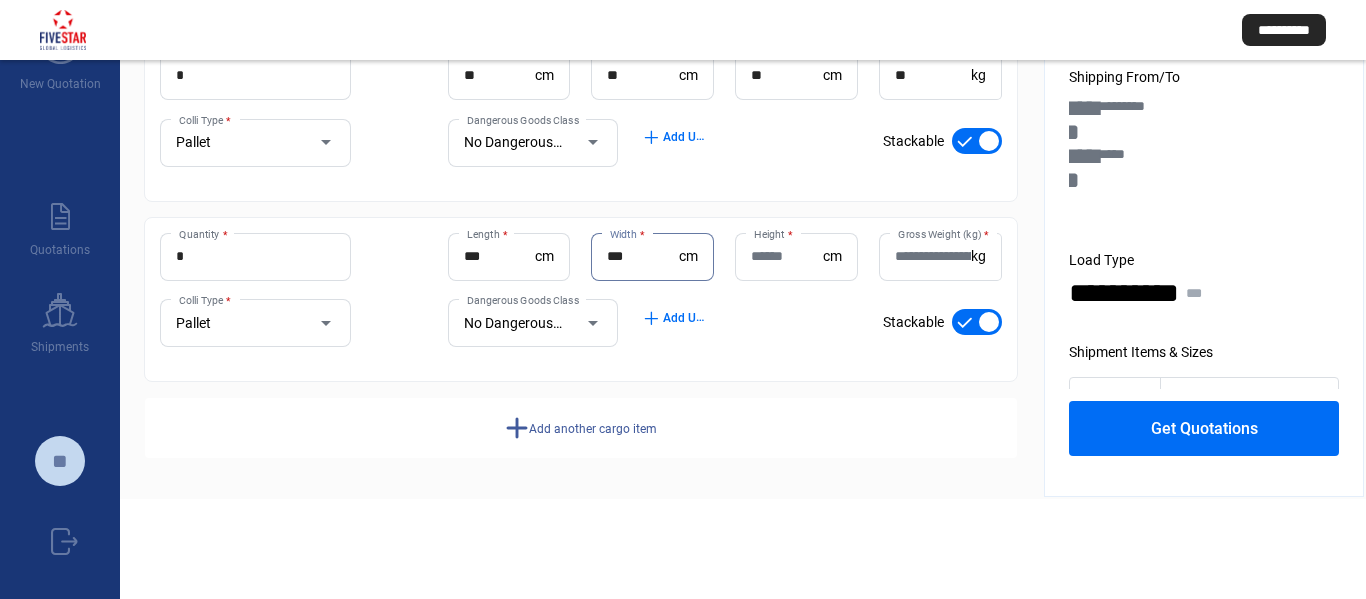 type on "***" 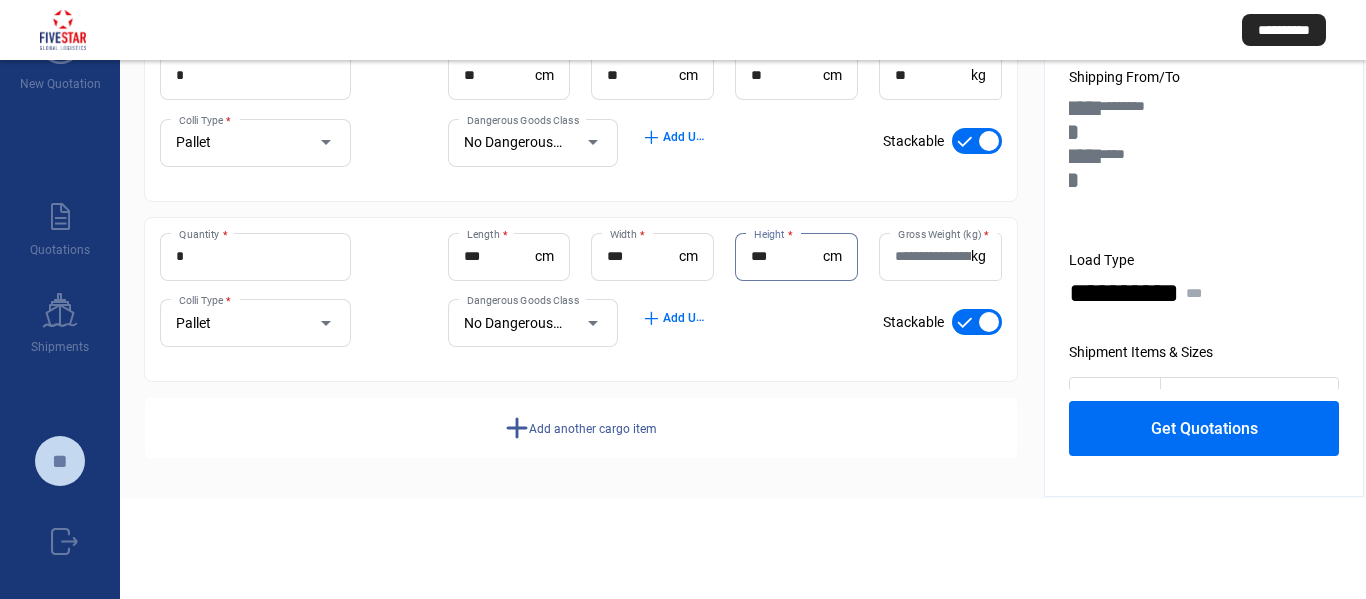 type on "***" 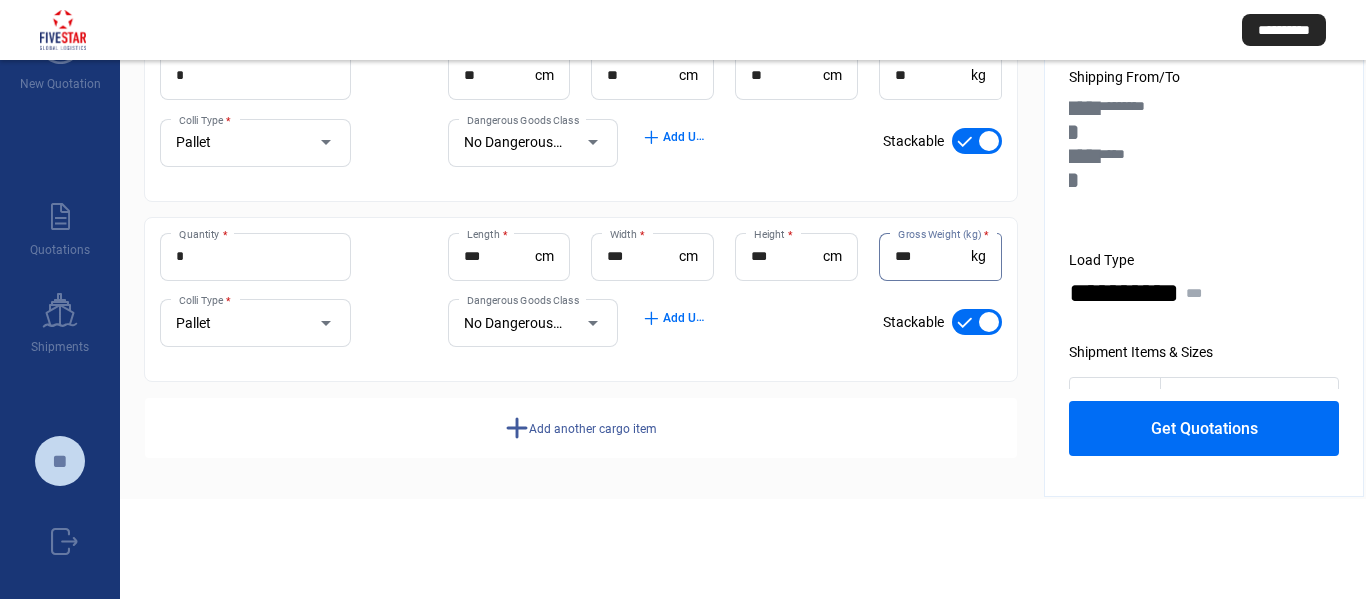 type on "***" 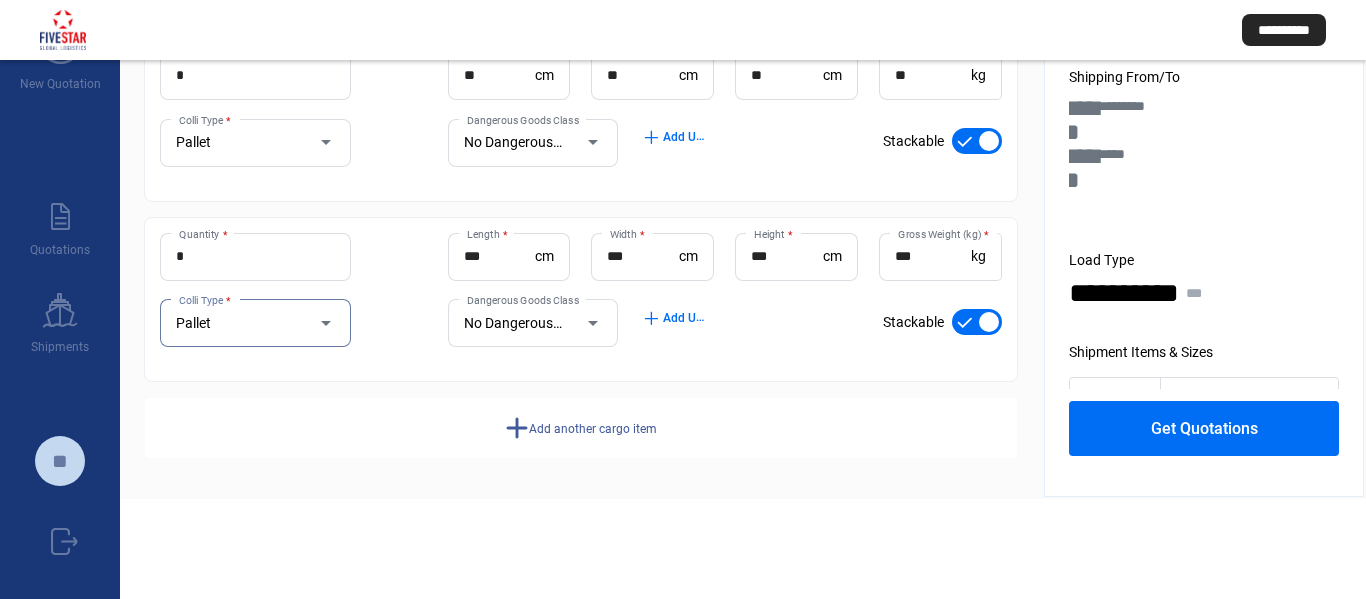 click on "add  Add another cargo item" 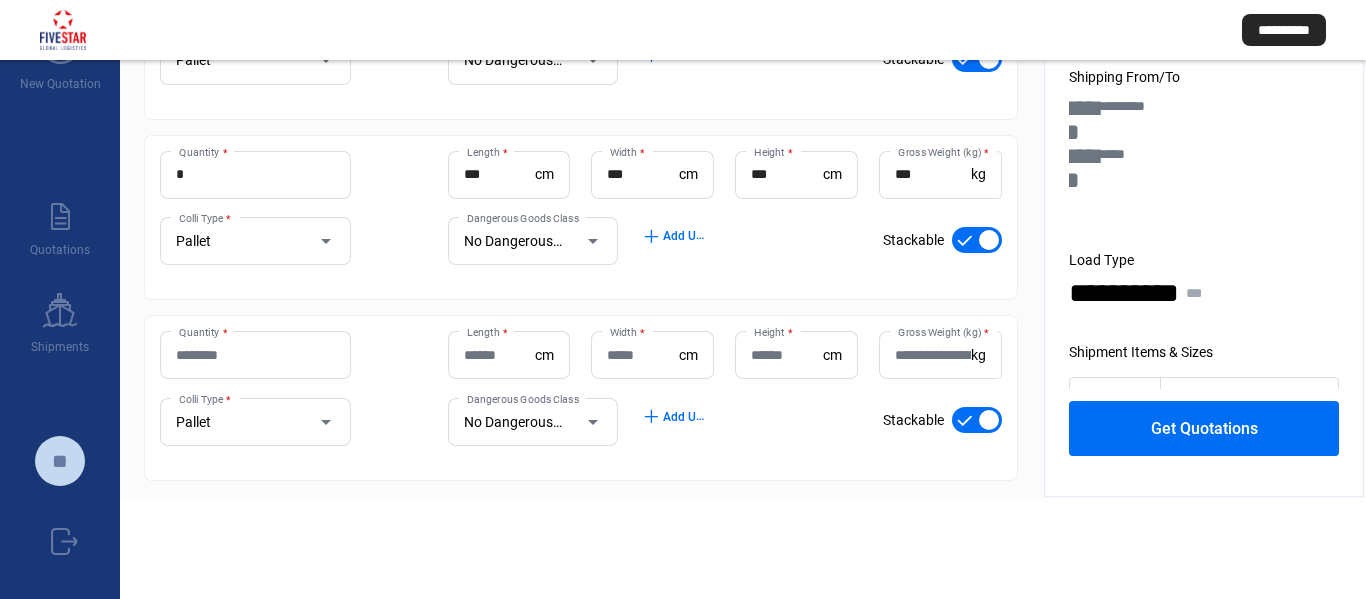 scroll, scrollTop: 686, scrollLeft: 0, axis: vertical 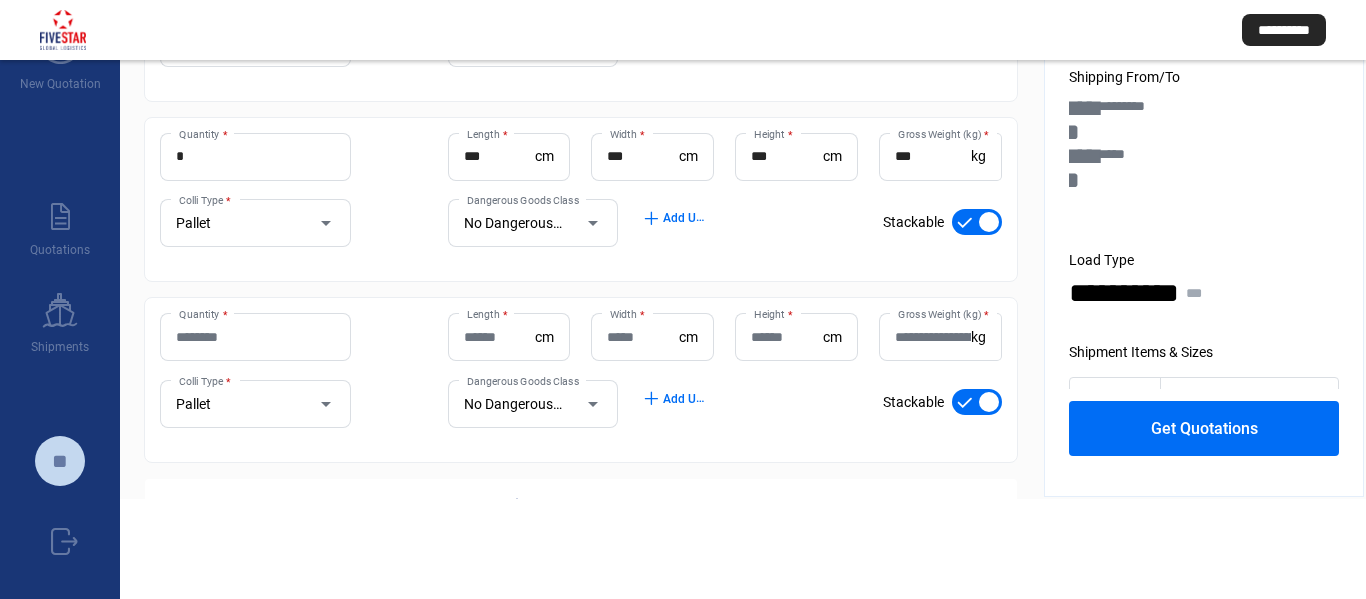 click on "Quantity *" at bounding box center (255, 337) 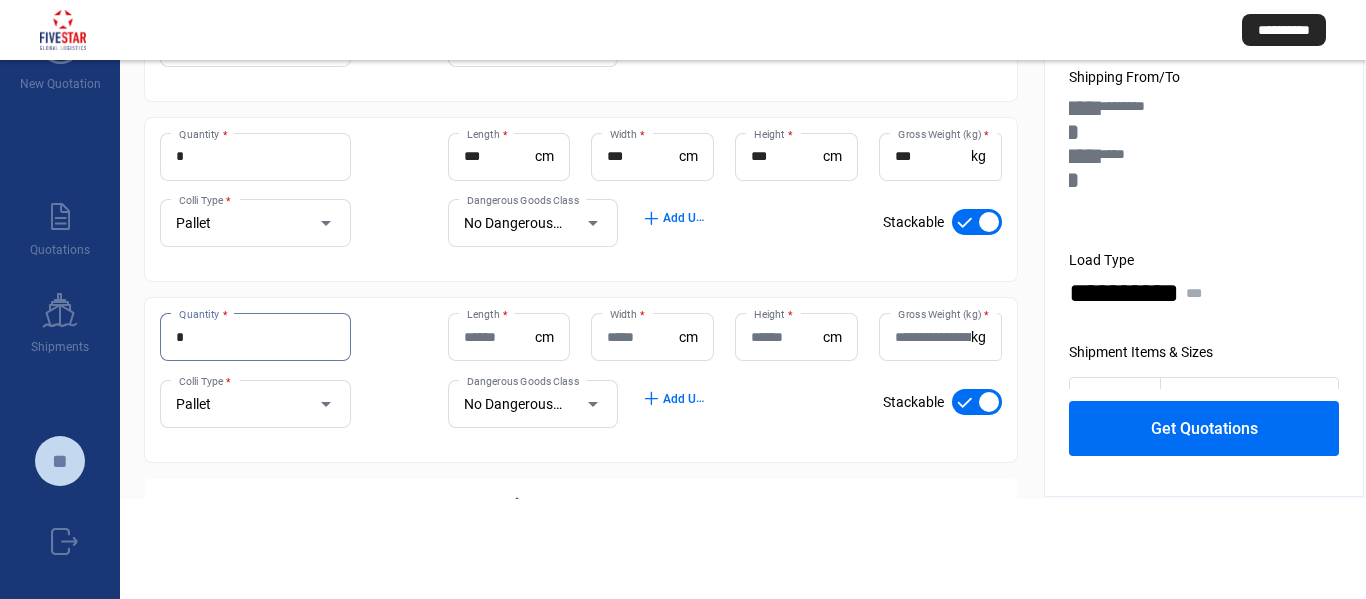 type on "*" 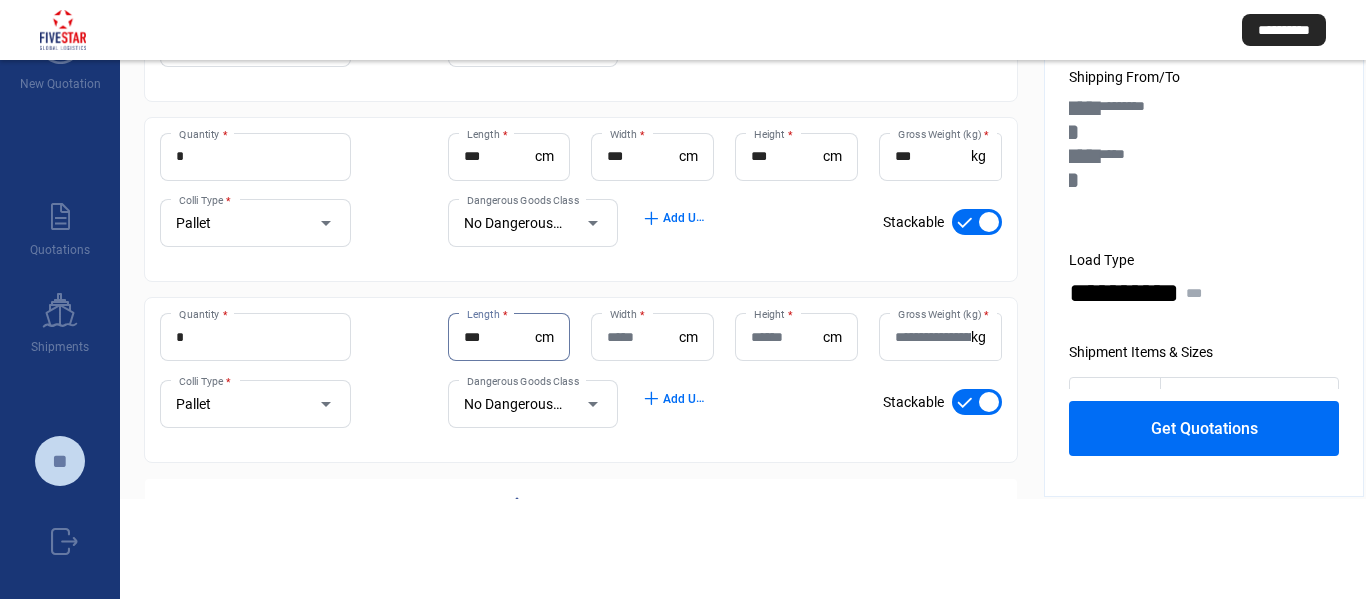 type on "***" 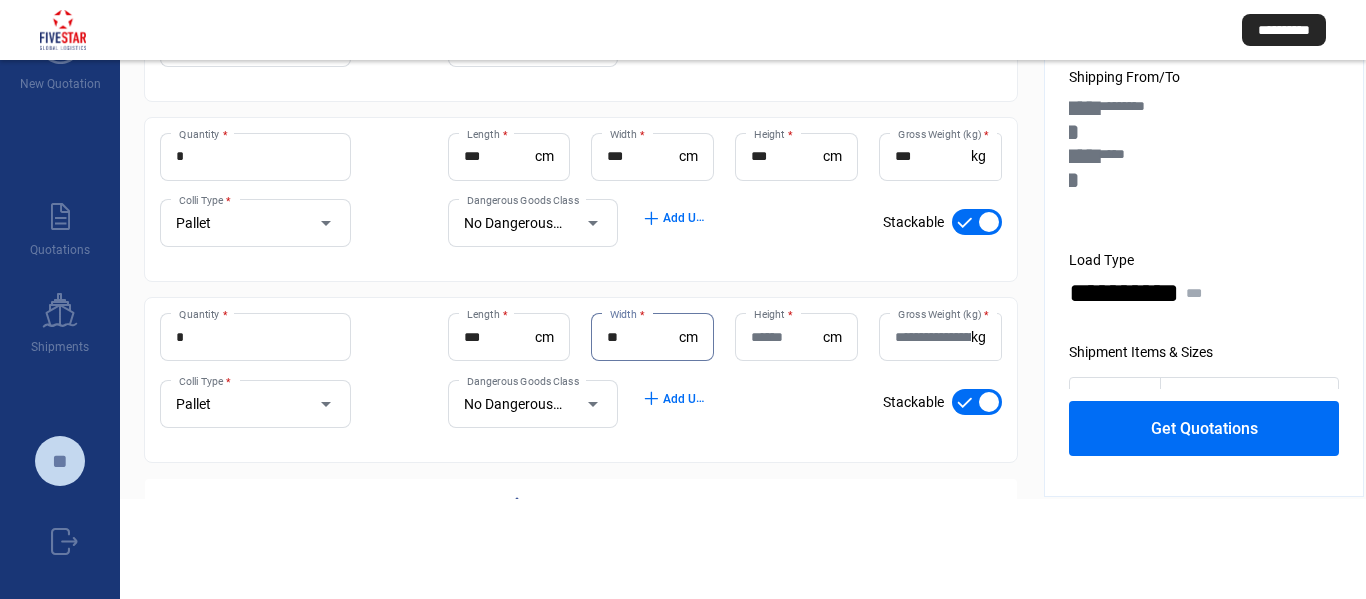 type on "**" 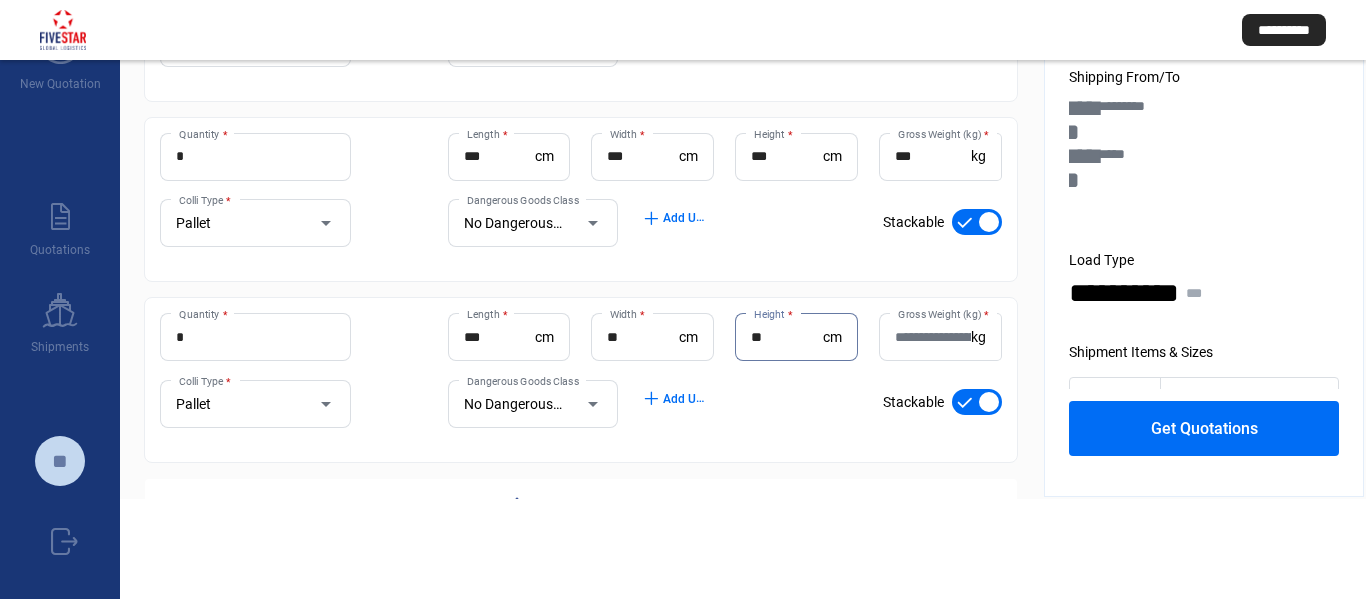 type on "**" 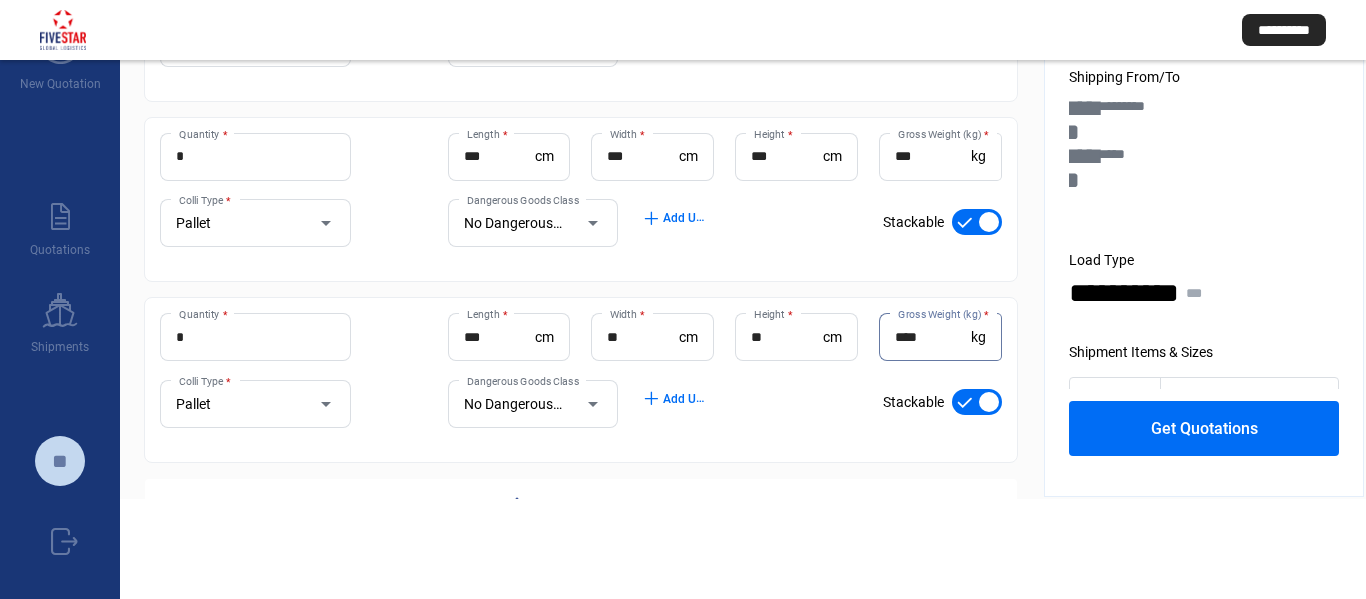 type on "****" 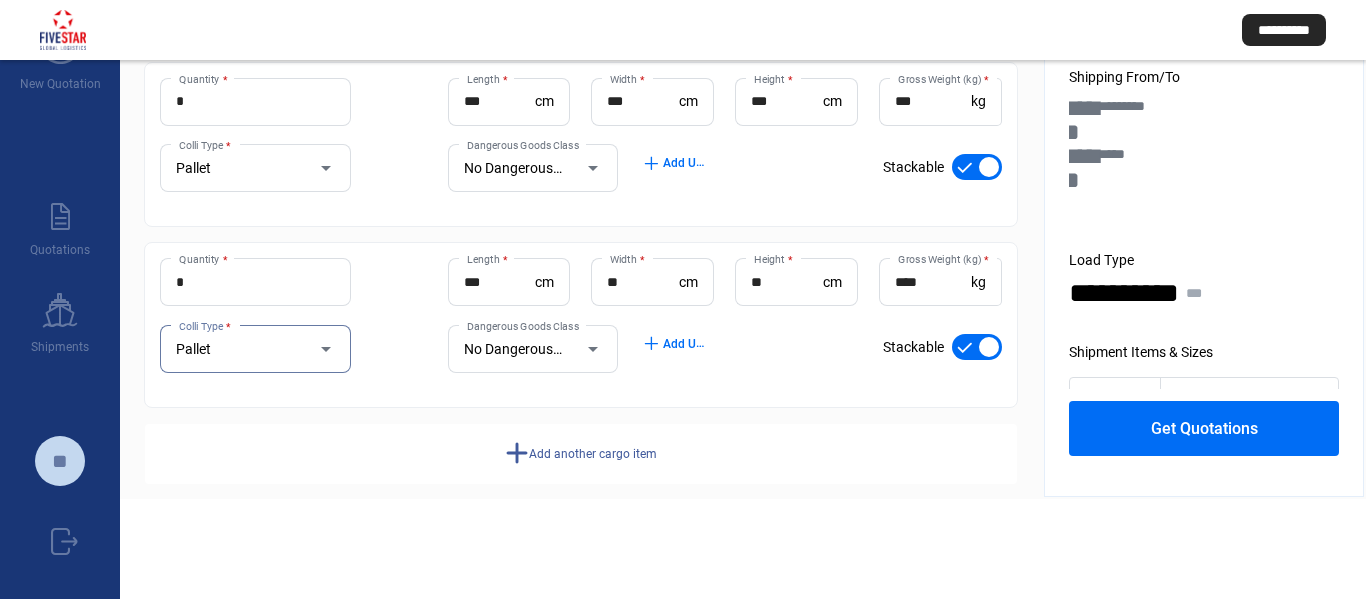 scroll, scrollTop: 767, scrollLeft: 0, axis: vertical 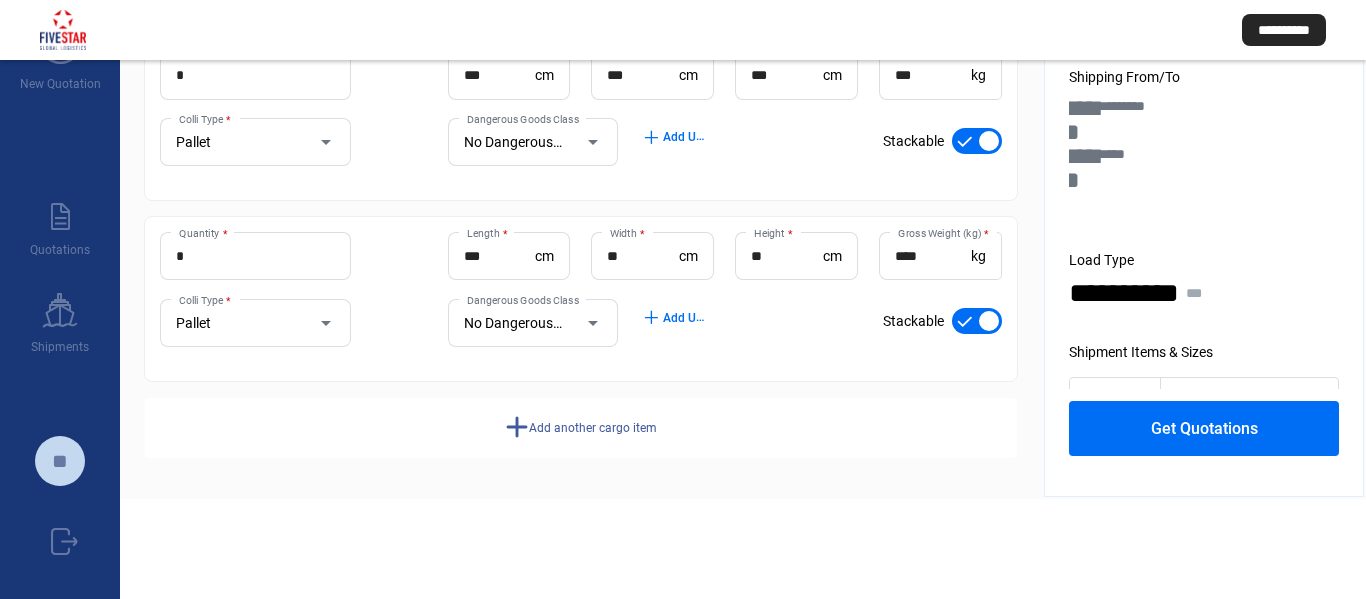 click on "Add another cargo item" 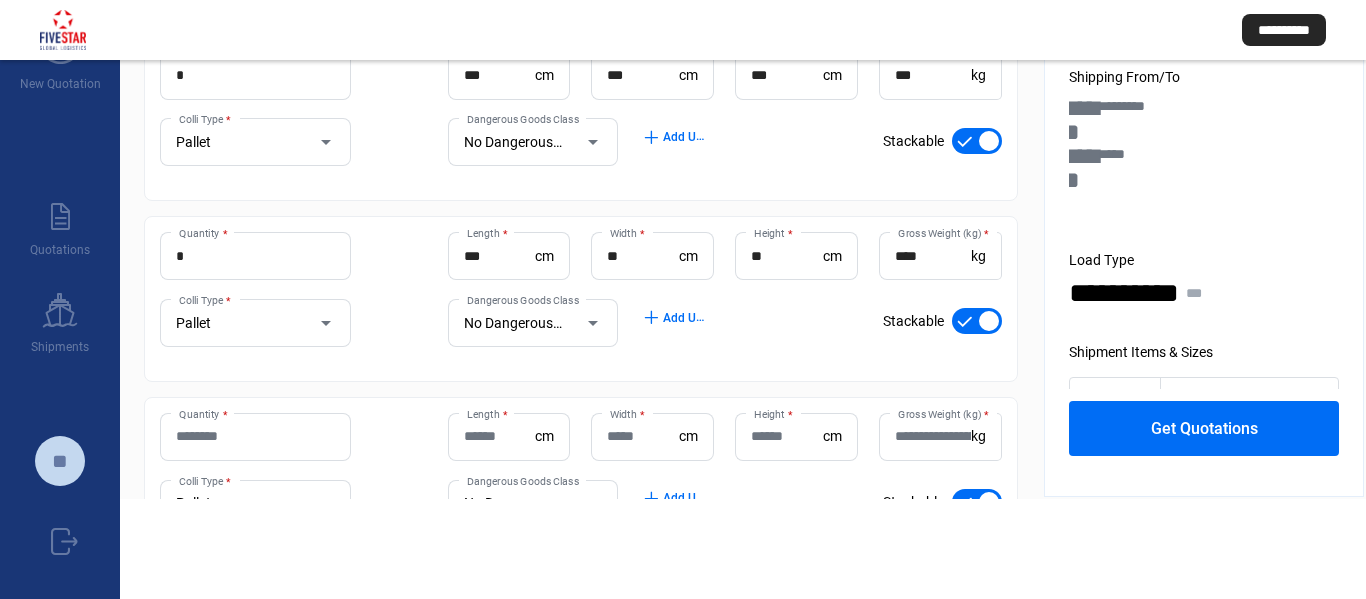 click on "Quantity *" at bounding box center [255, 436] 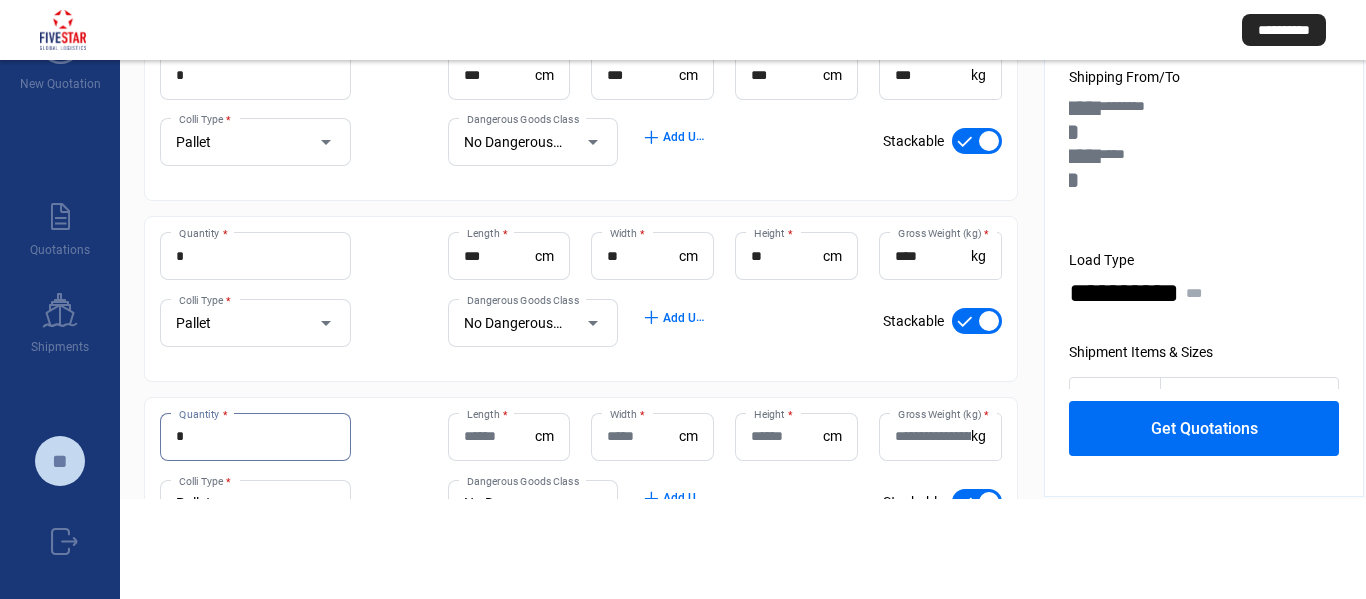 type on "*" 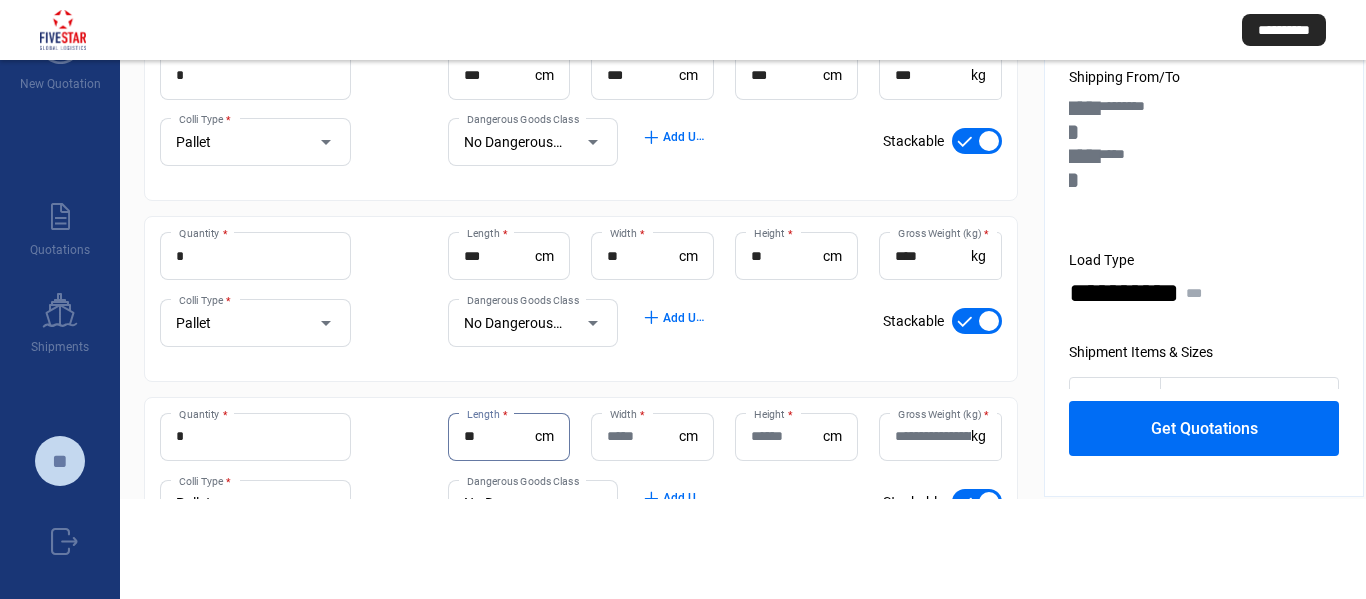 type on "**" 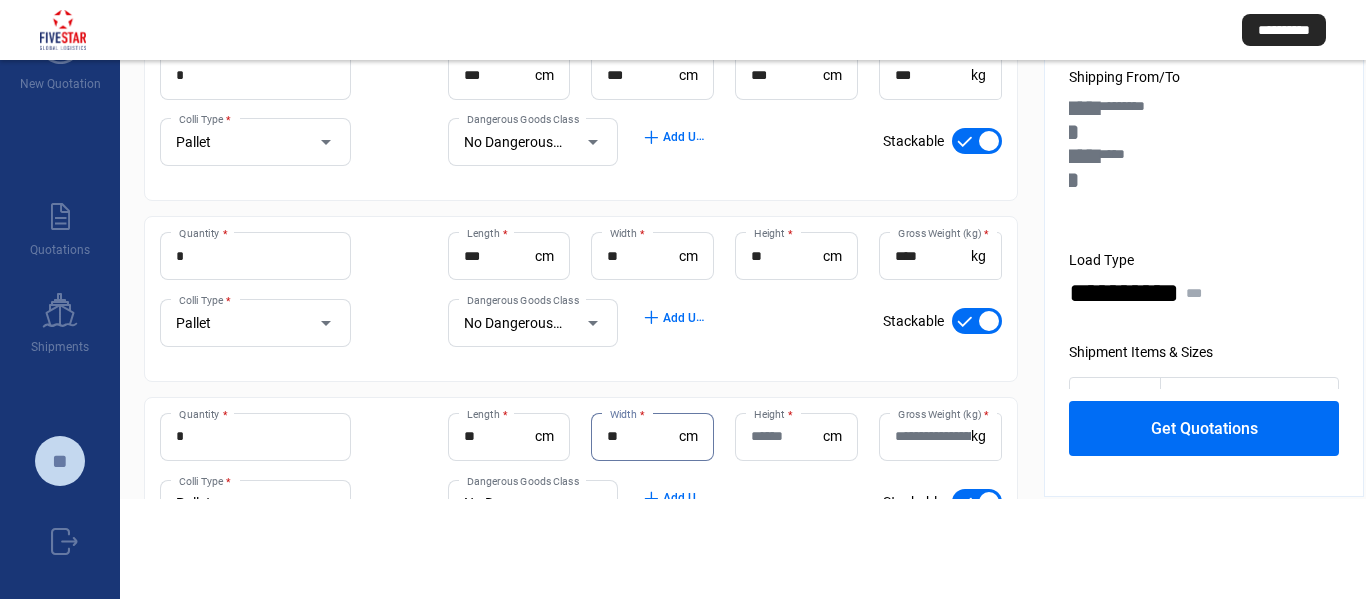 type on "**" 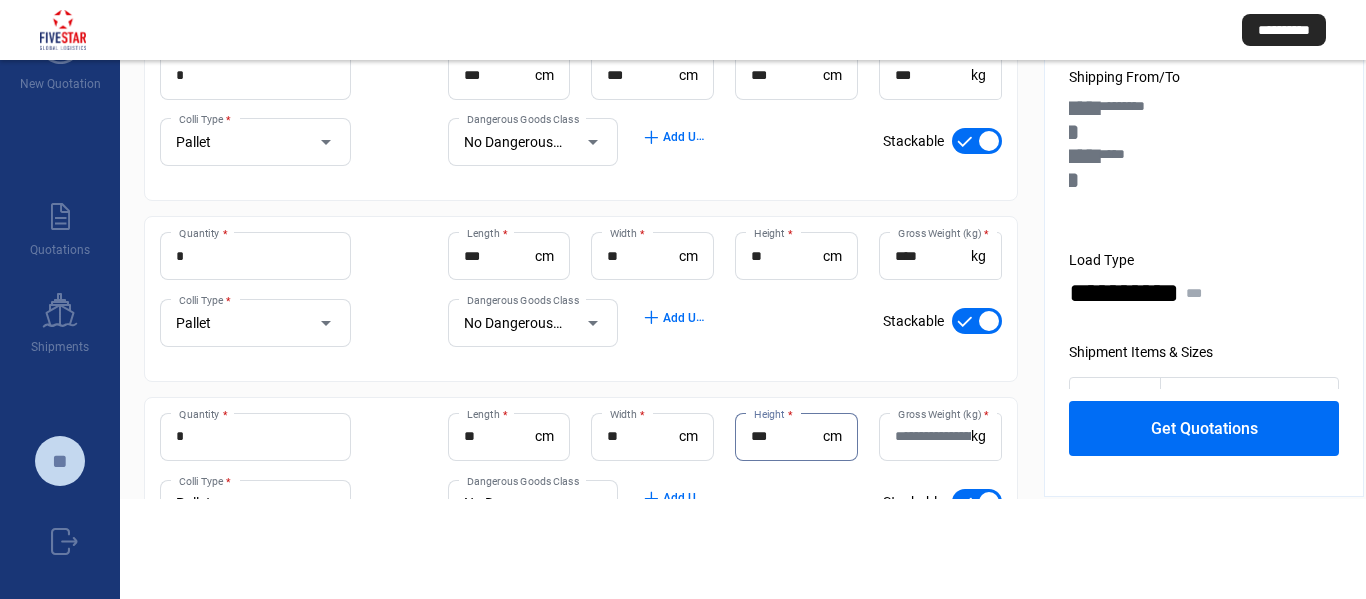 type on "***" 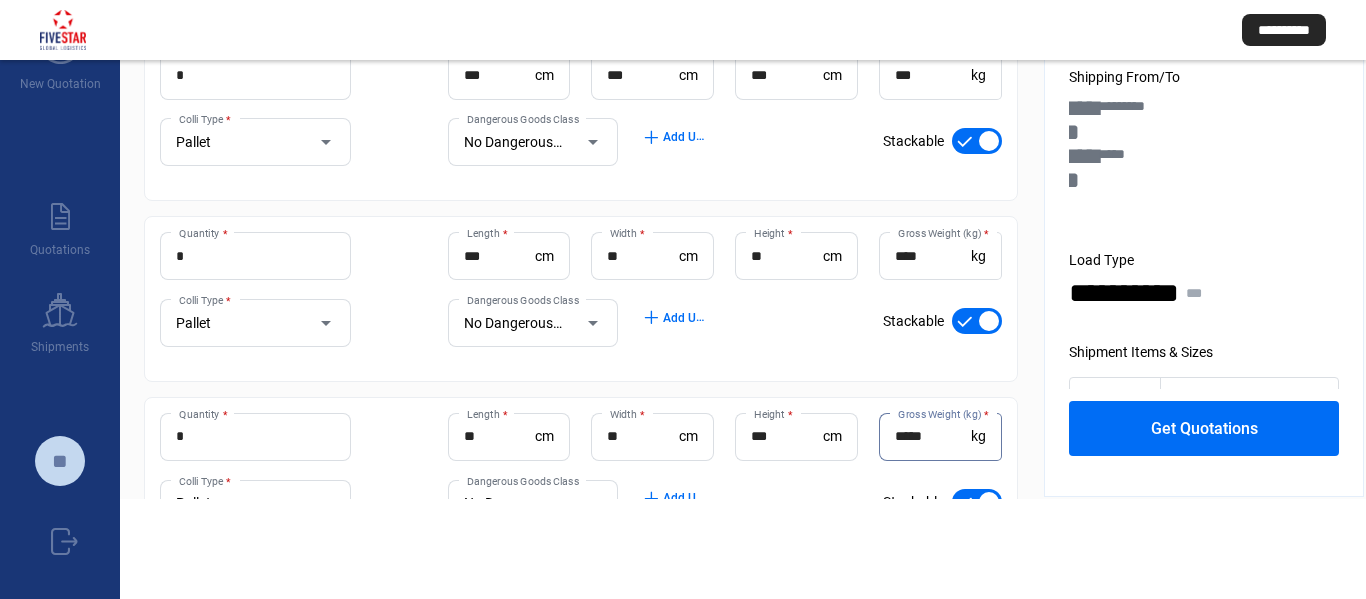 type on "*****" 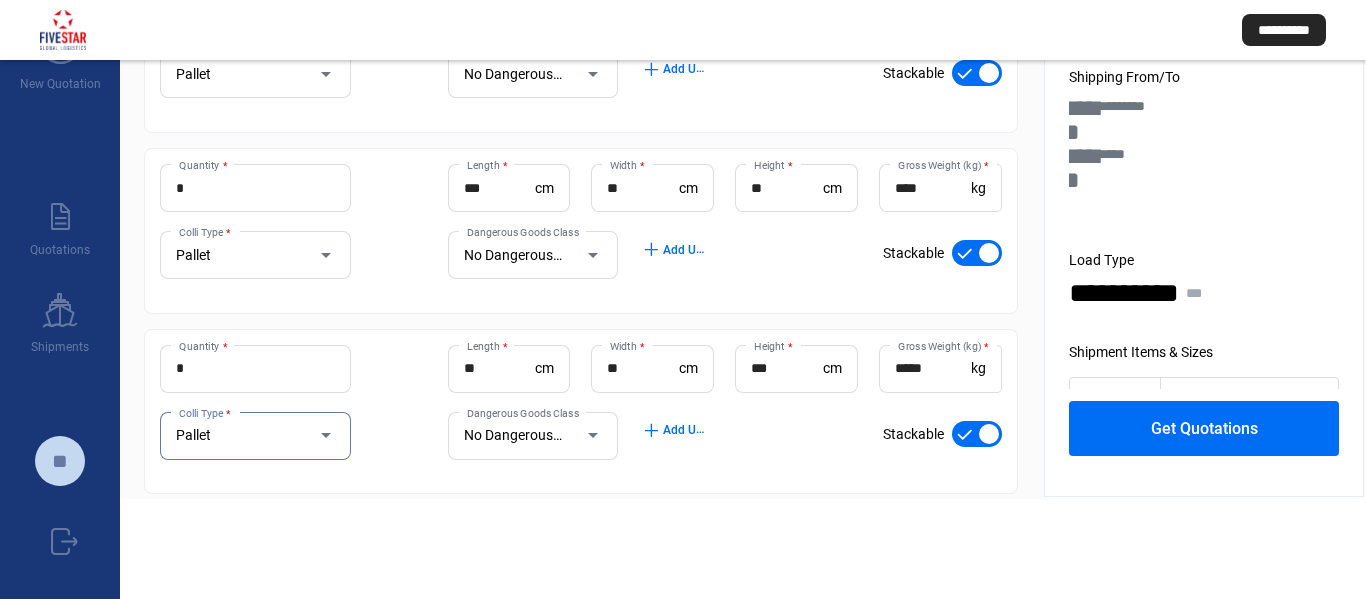 scroll, scrollTop: 947, scrollLeft: 0, axis: vertical 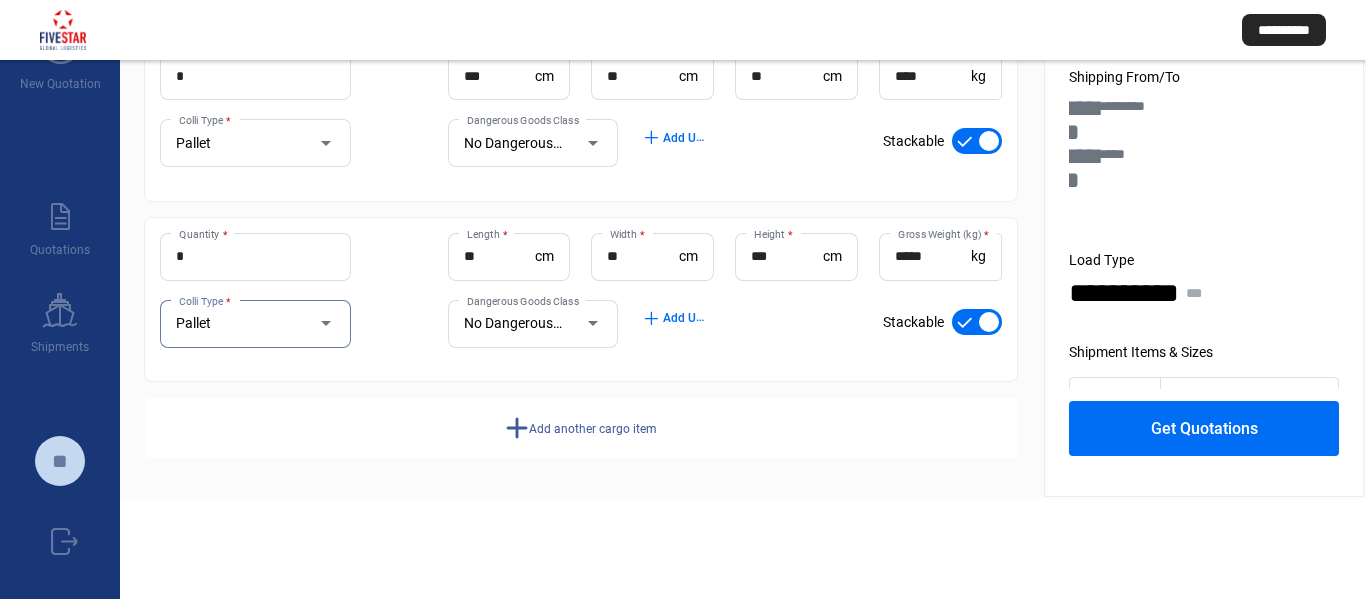 click on "add  Add another cargo item" 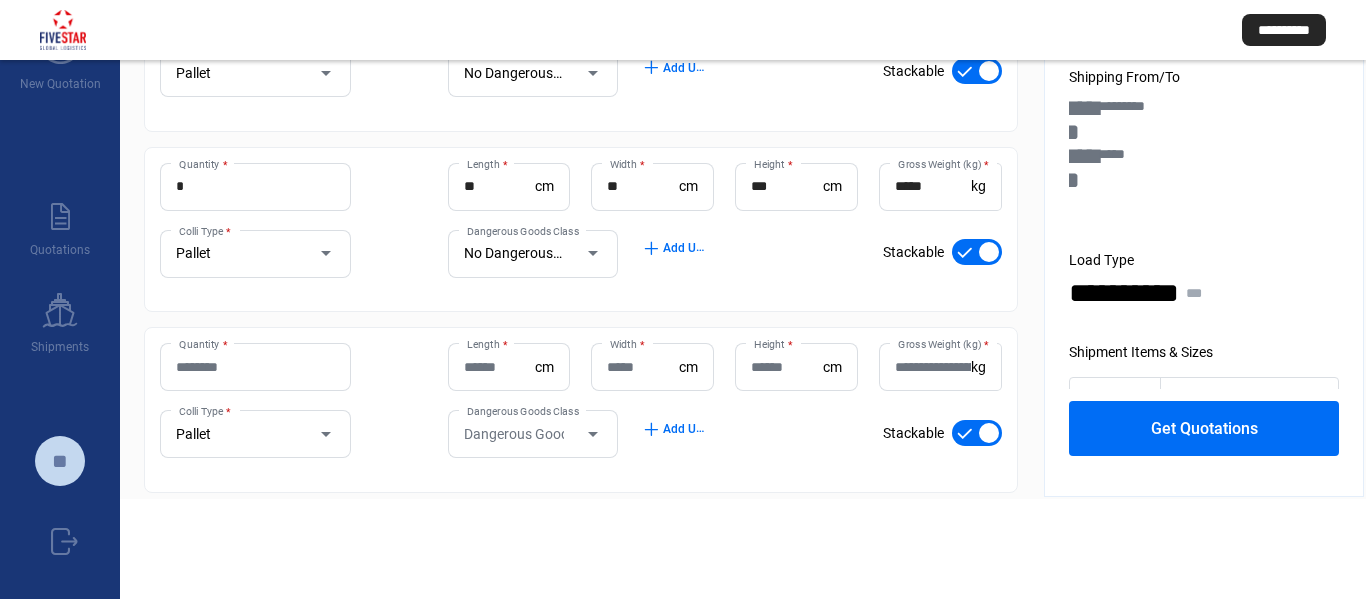scroll, scrollTop: 1047, scrollLeft: 0, axis: vertical 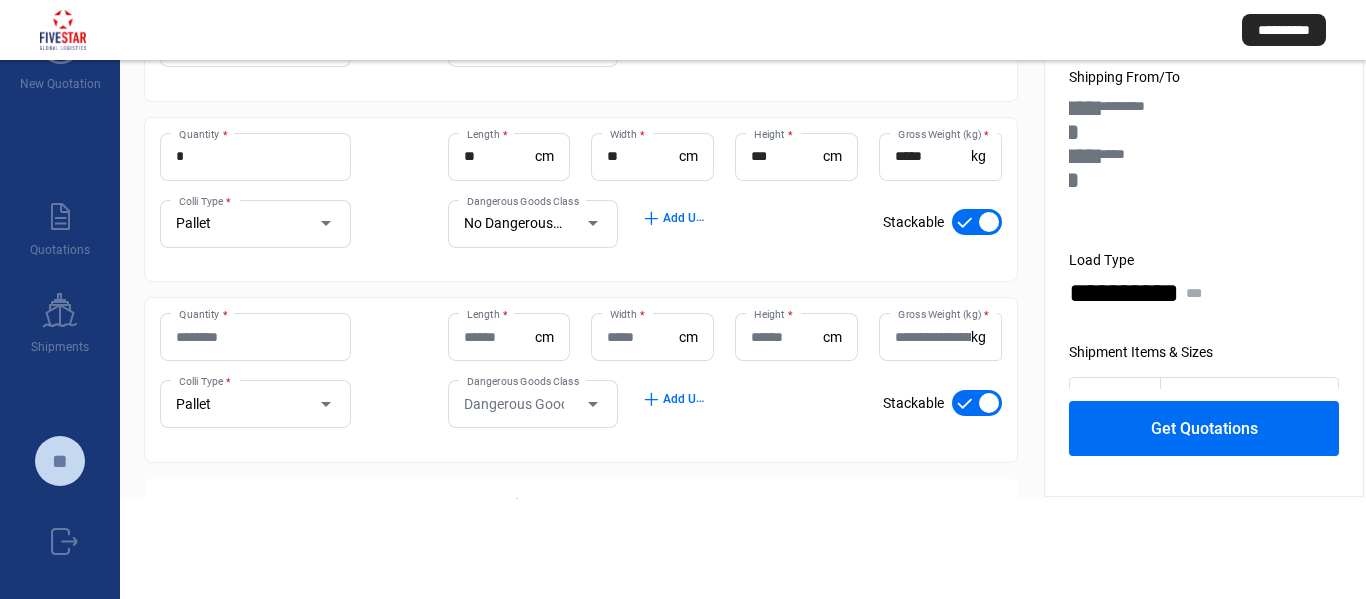 click on "Quantity *" 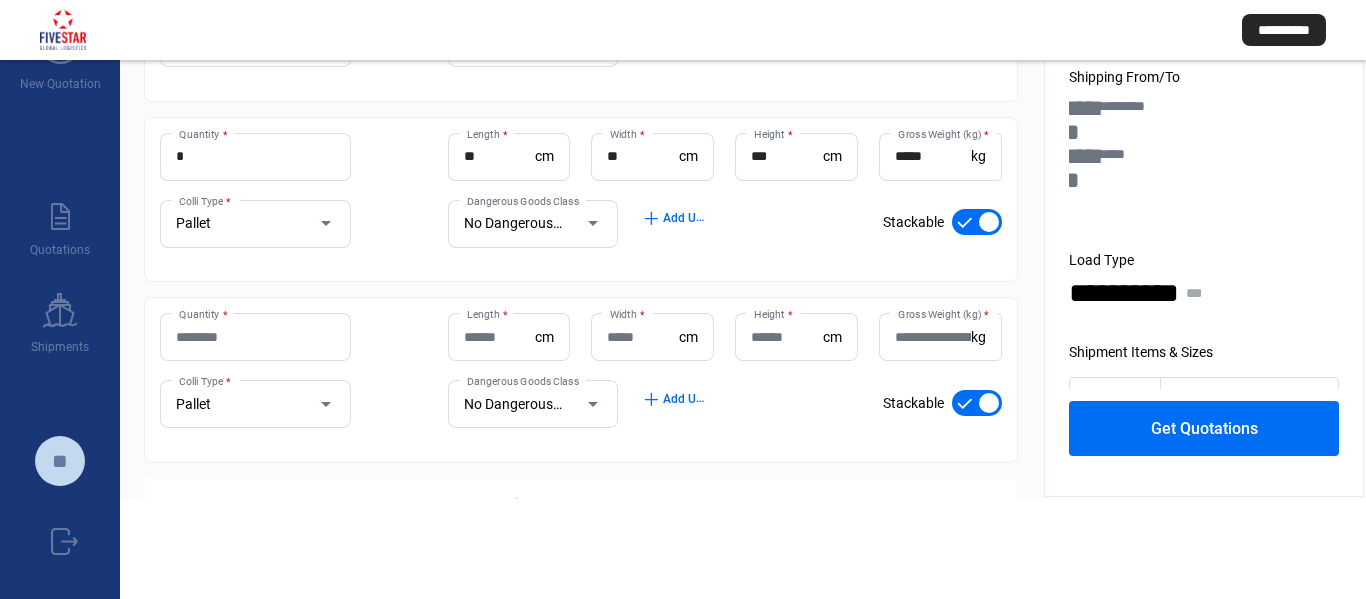click on "Quantity *" at bounding box center (255, 337) 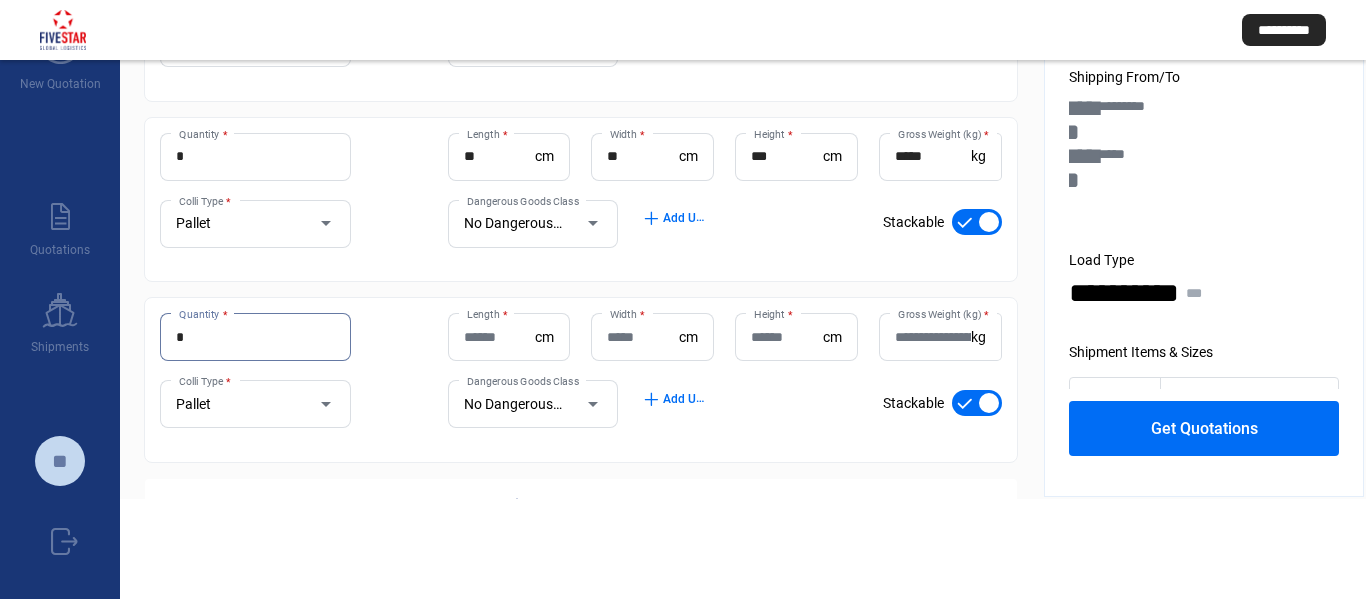 type on "*" 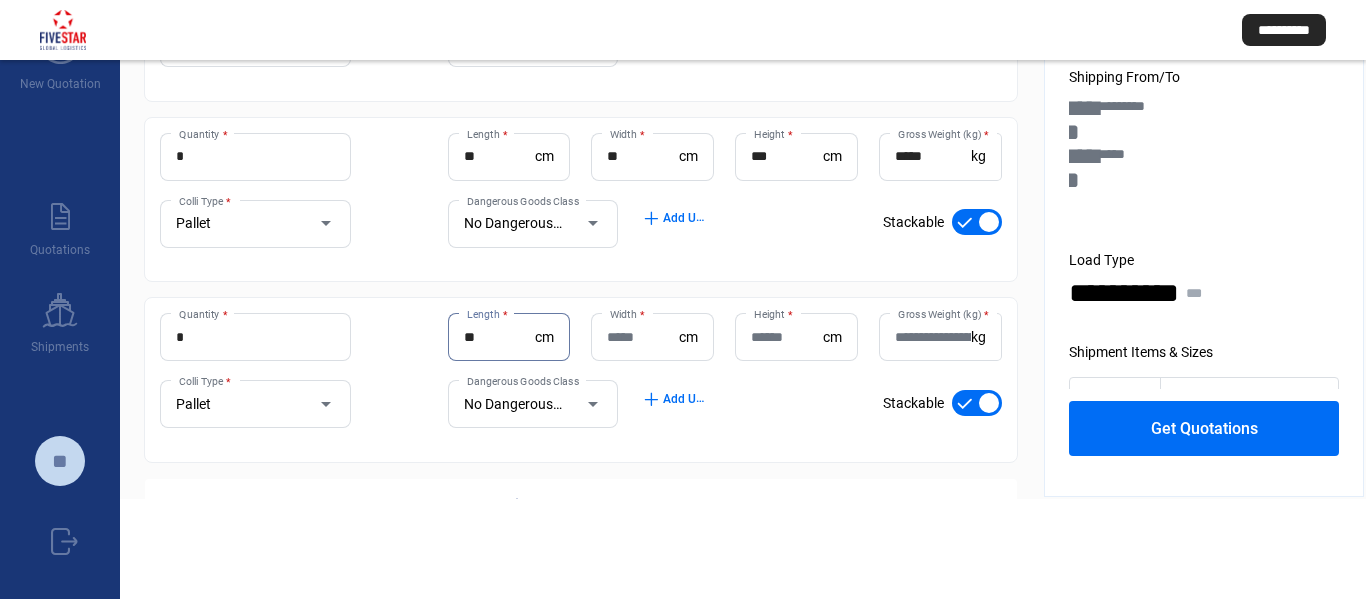 type on "**" 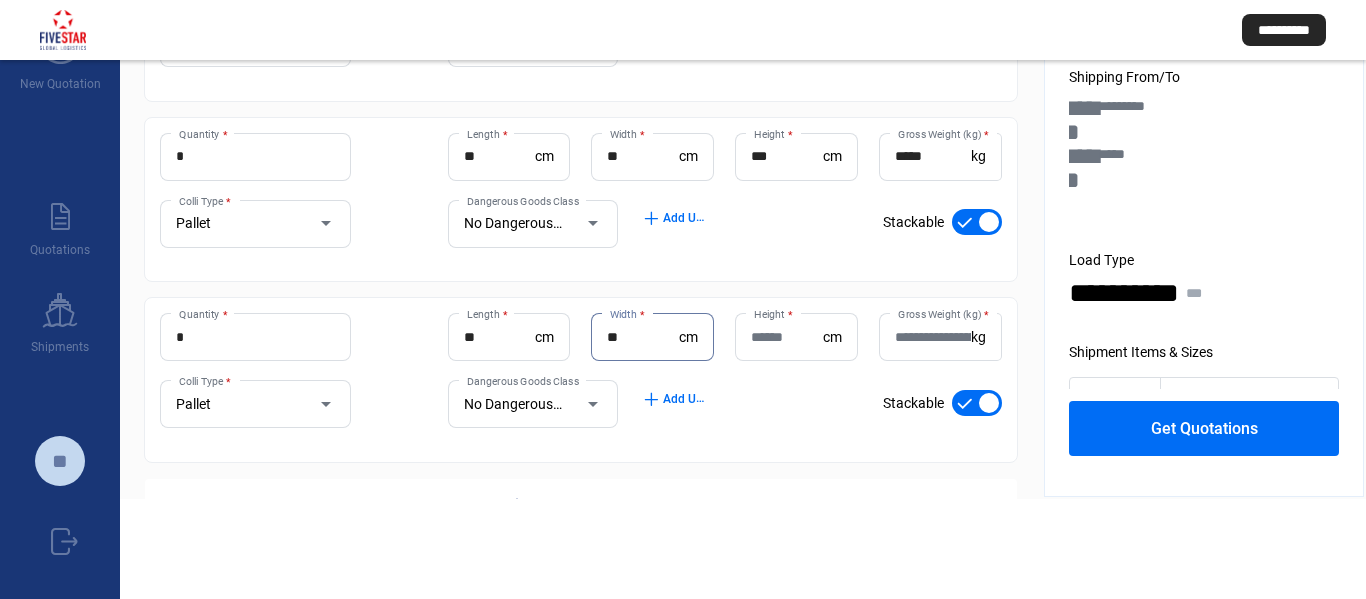 type on "**" 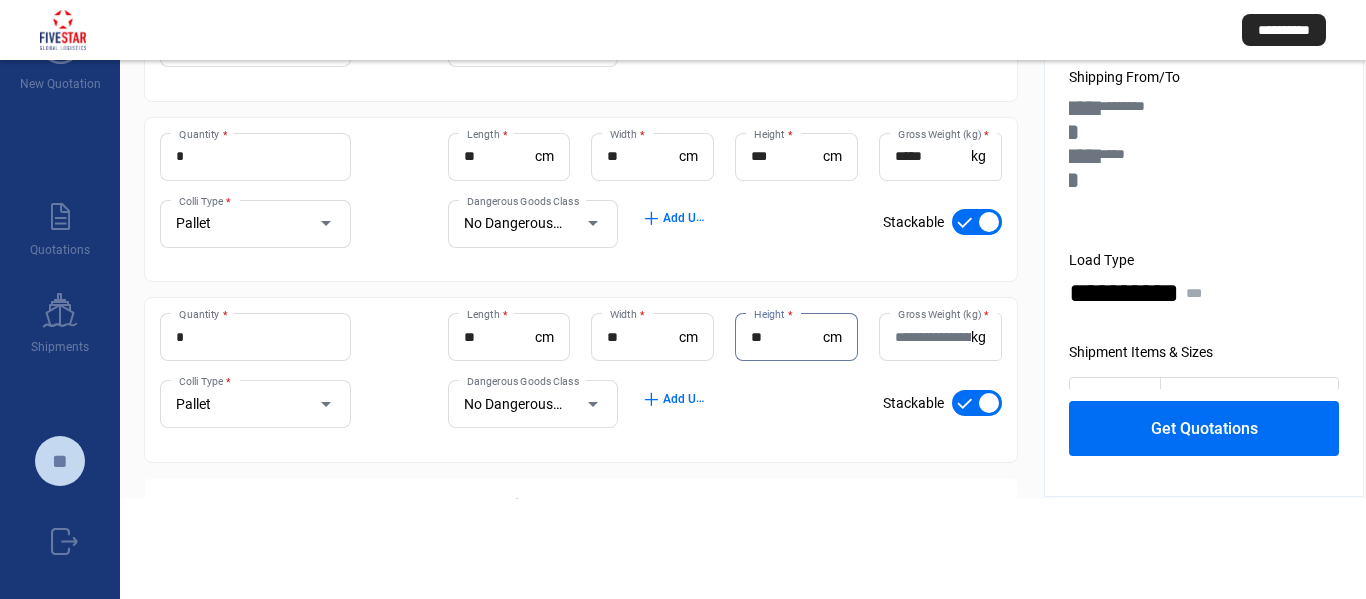 type on "**" 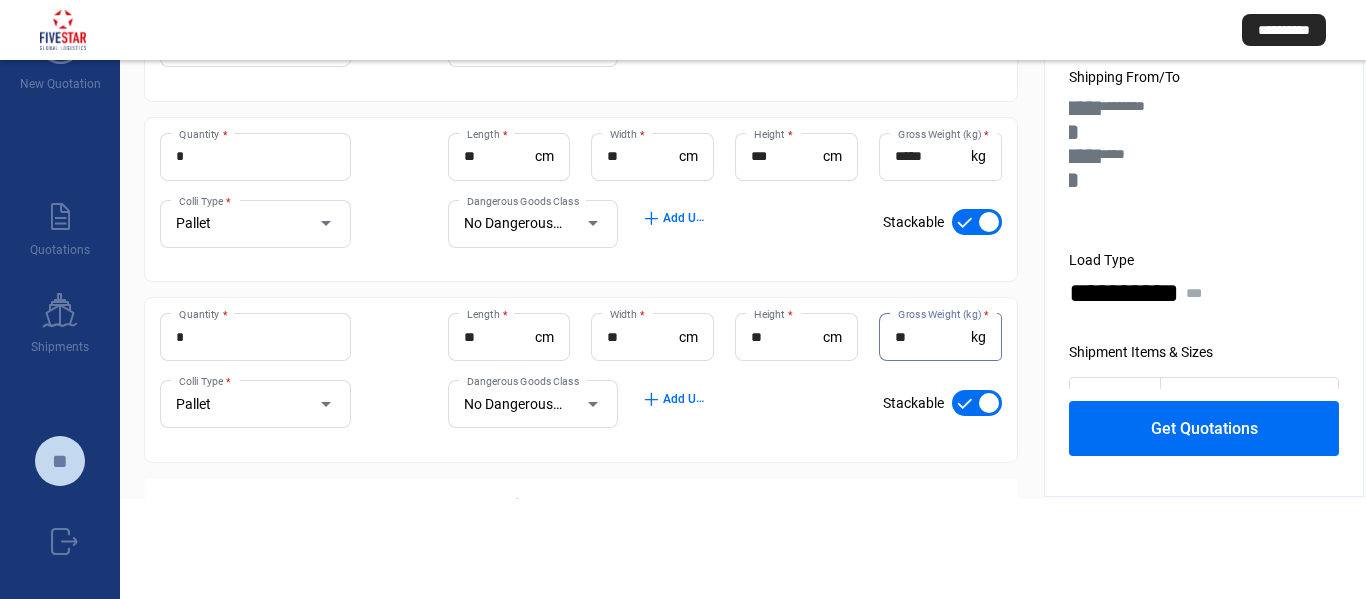 type on "**" 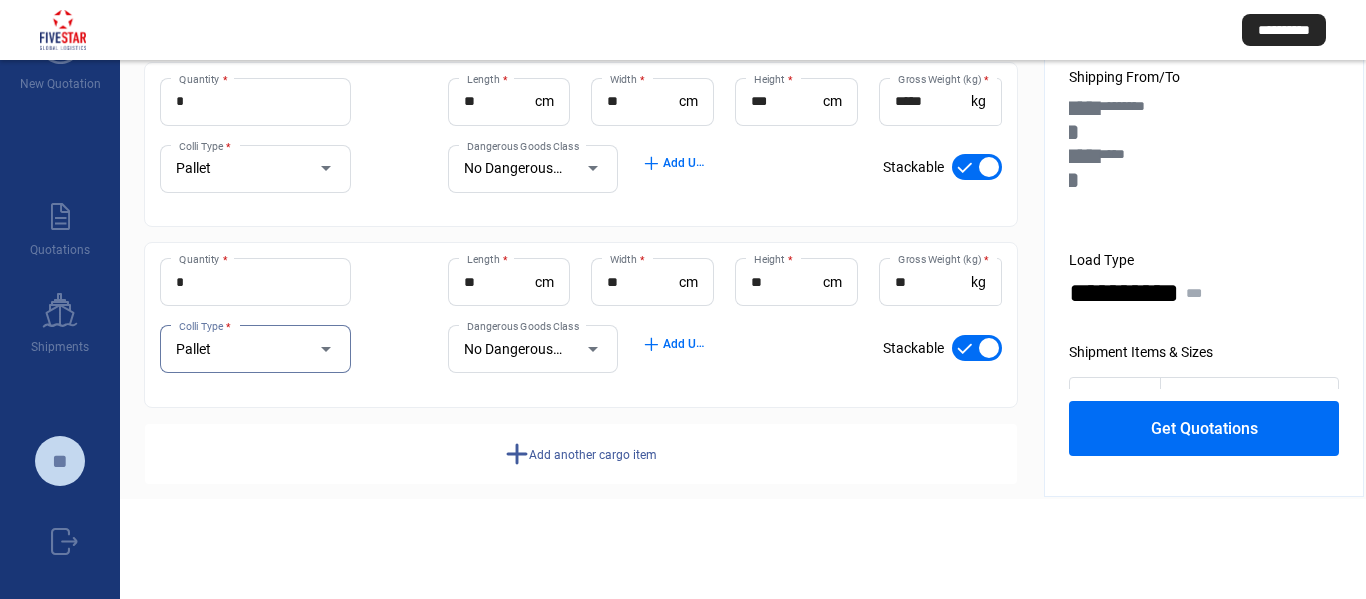 scroll, scrollTop: 1128, scrollLeft: 0, axis: vertical 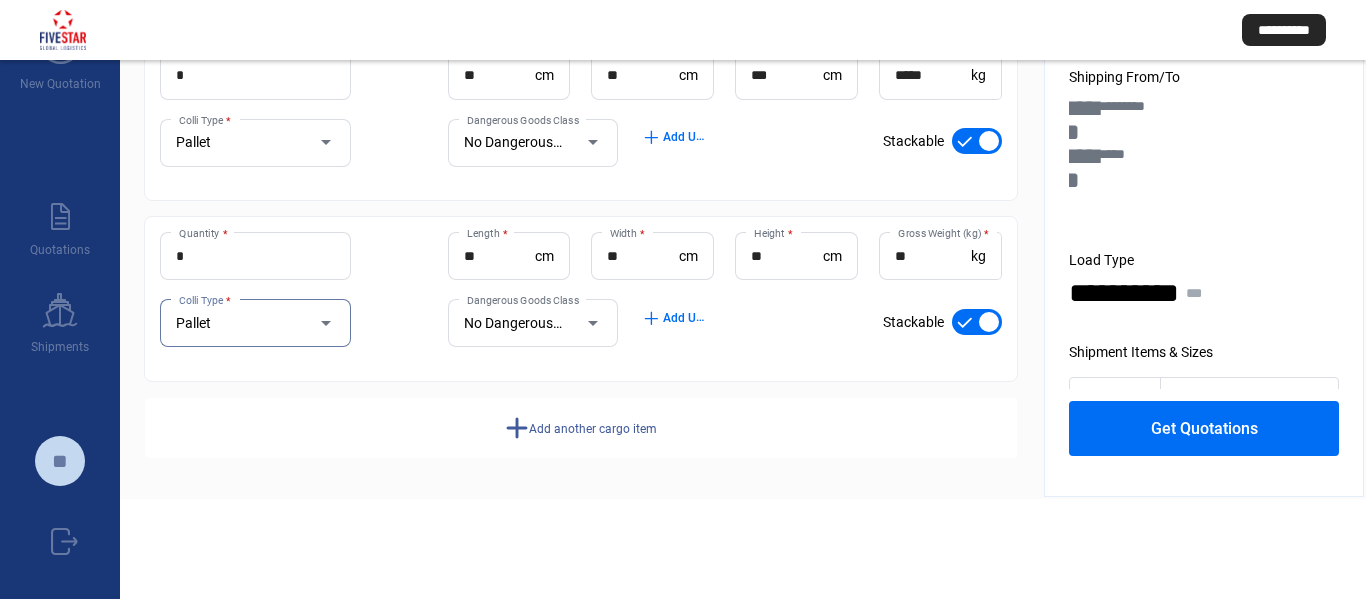 click on "add  Add another cargo item" 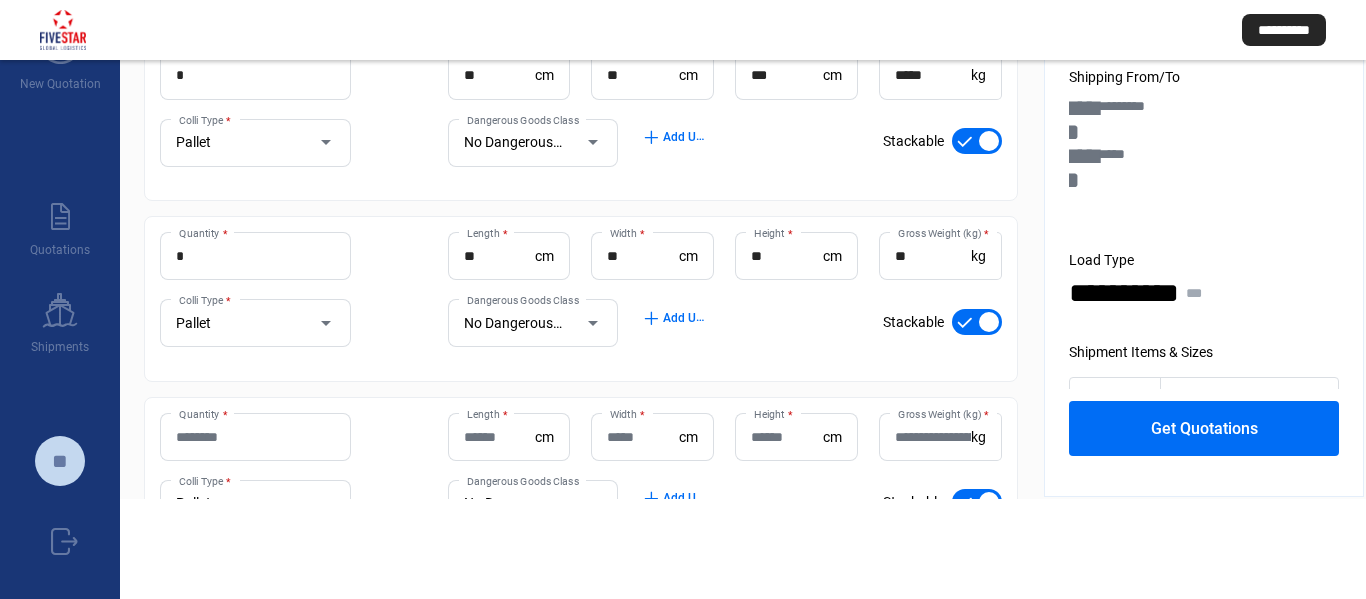 click on "Quantity *" at bounding box center (255, 437) 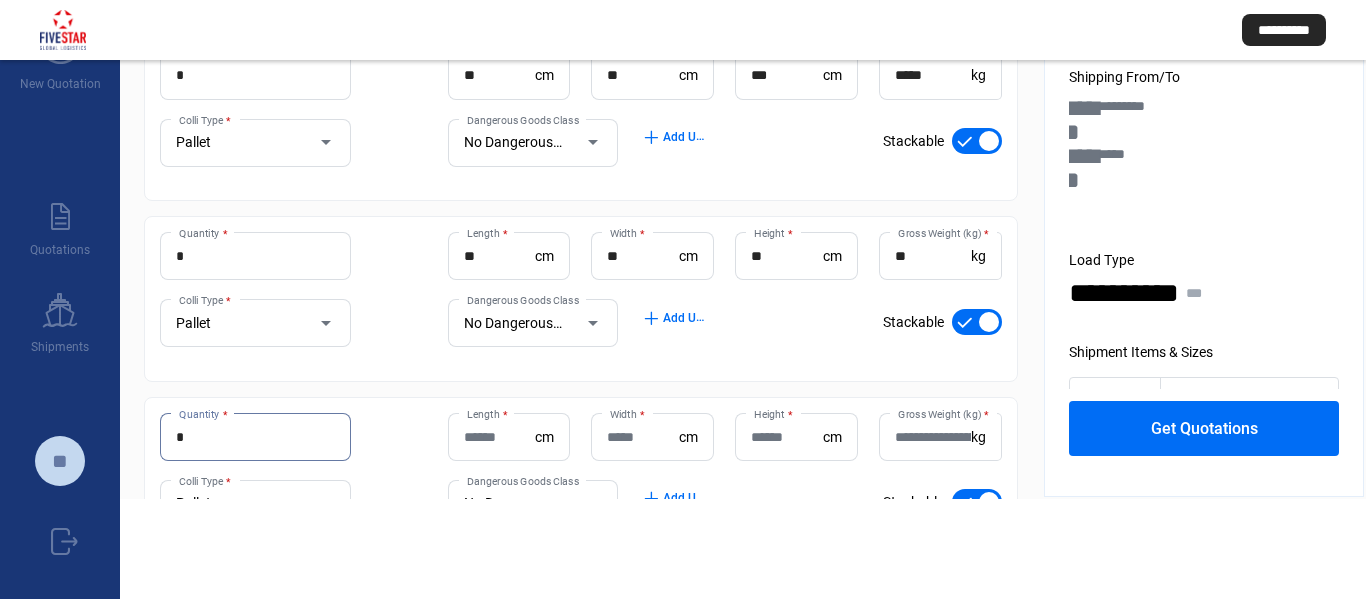 type on "*" 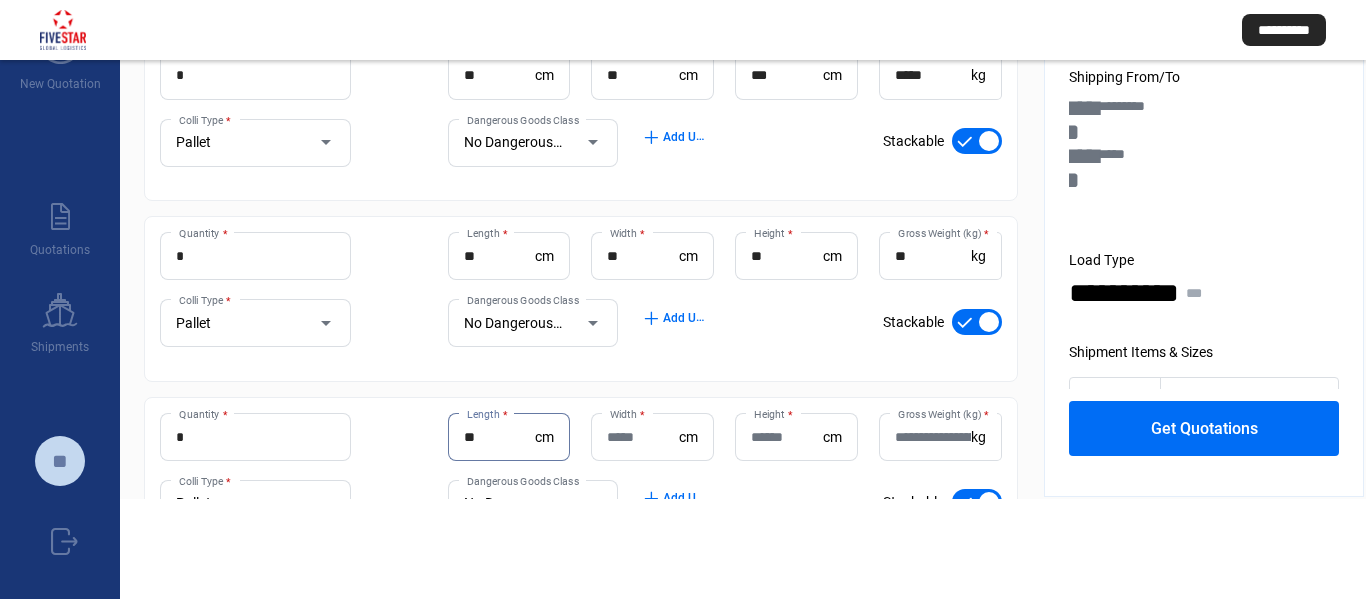 type on "**" 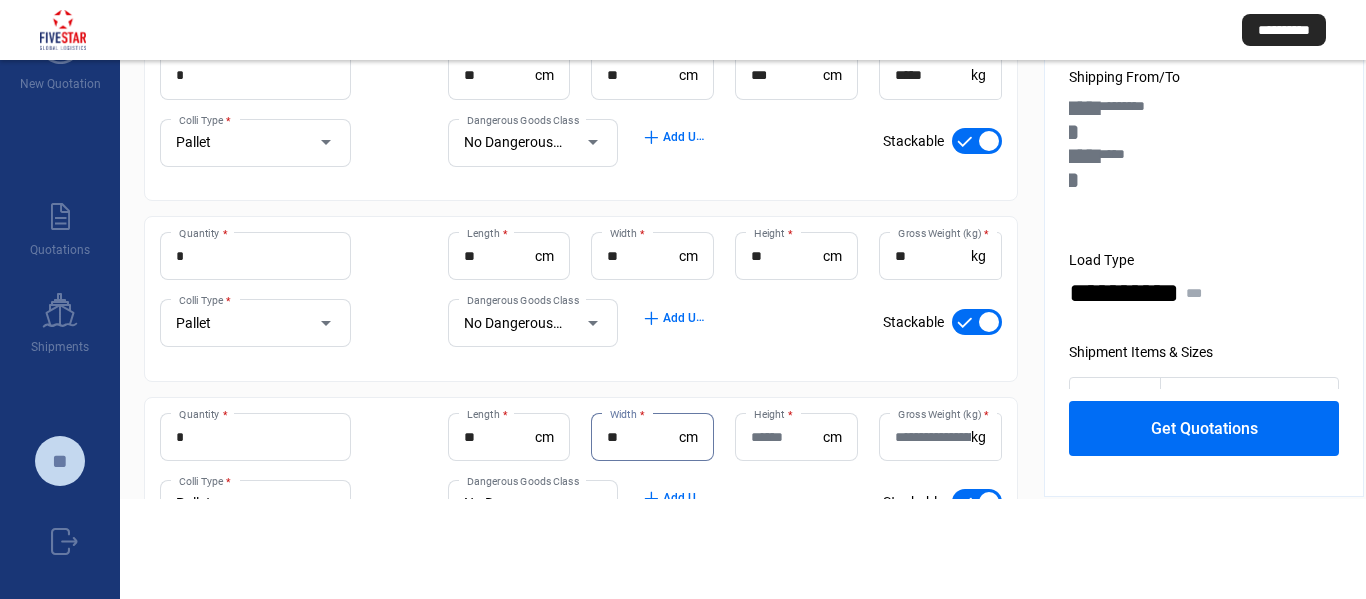 type on "**" 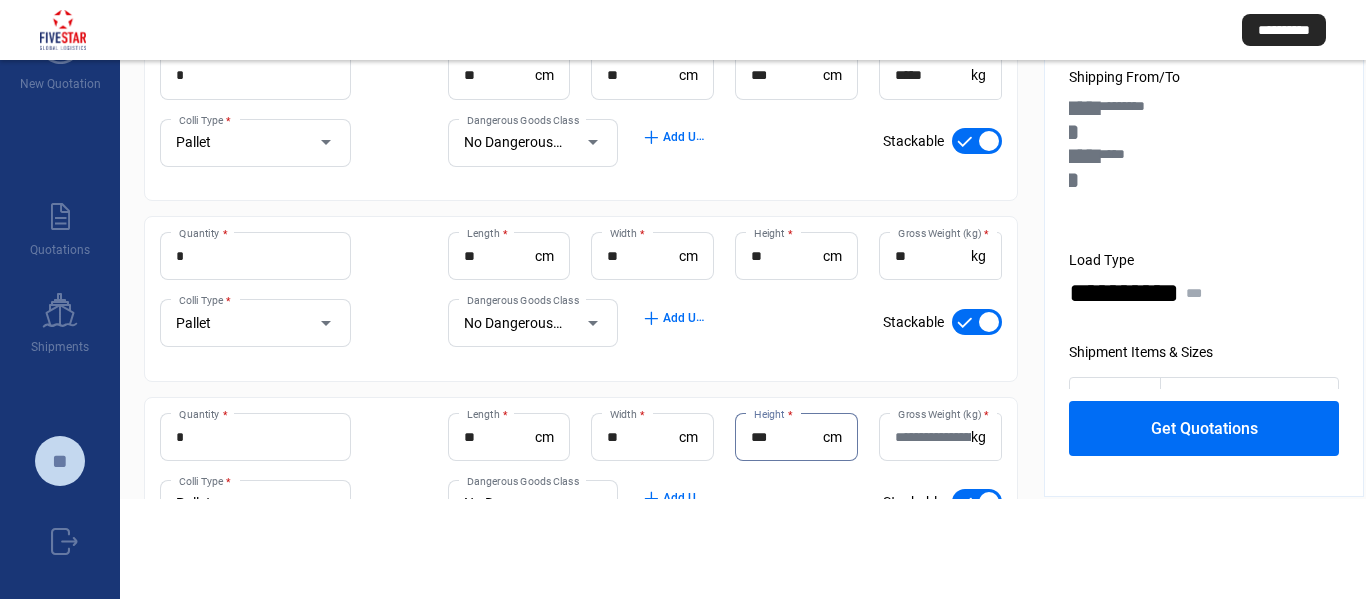 type on "***" 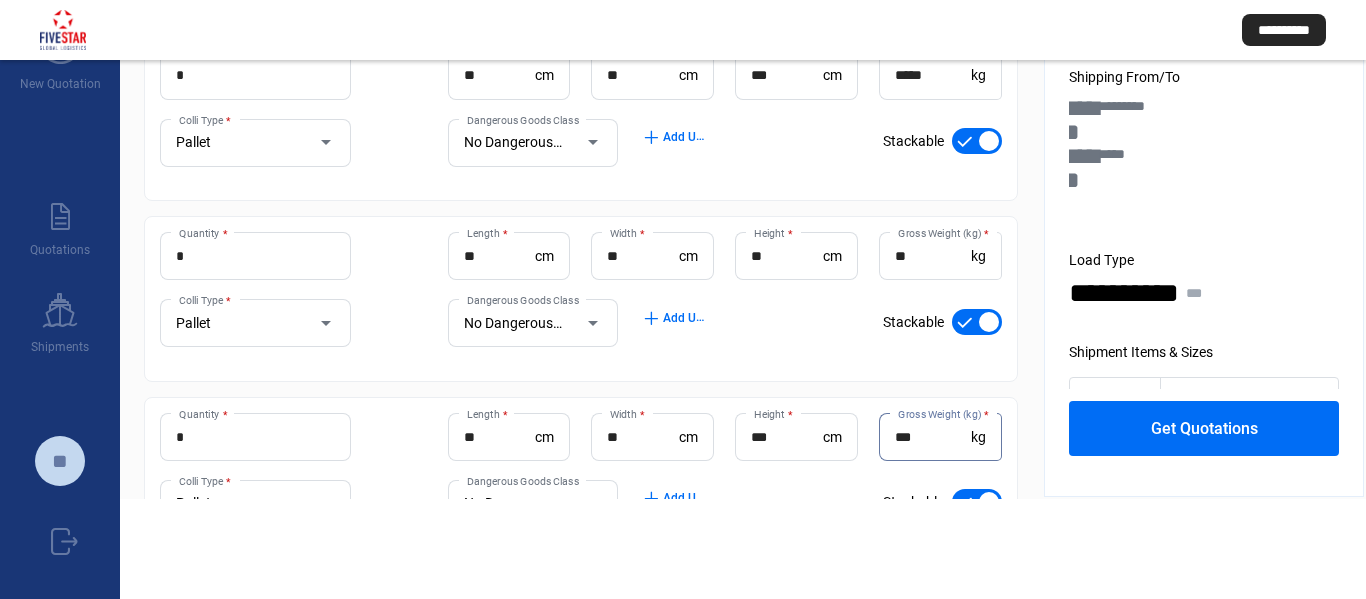 type on "***" 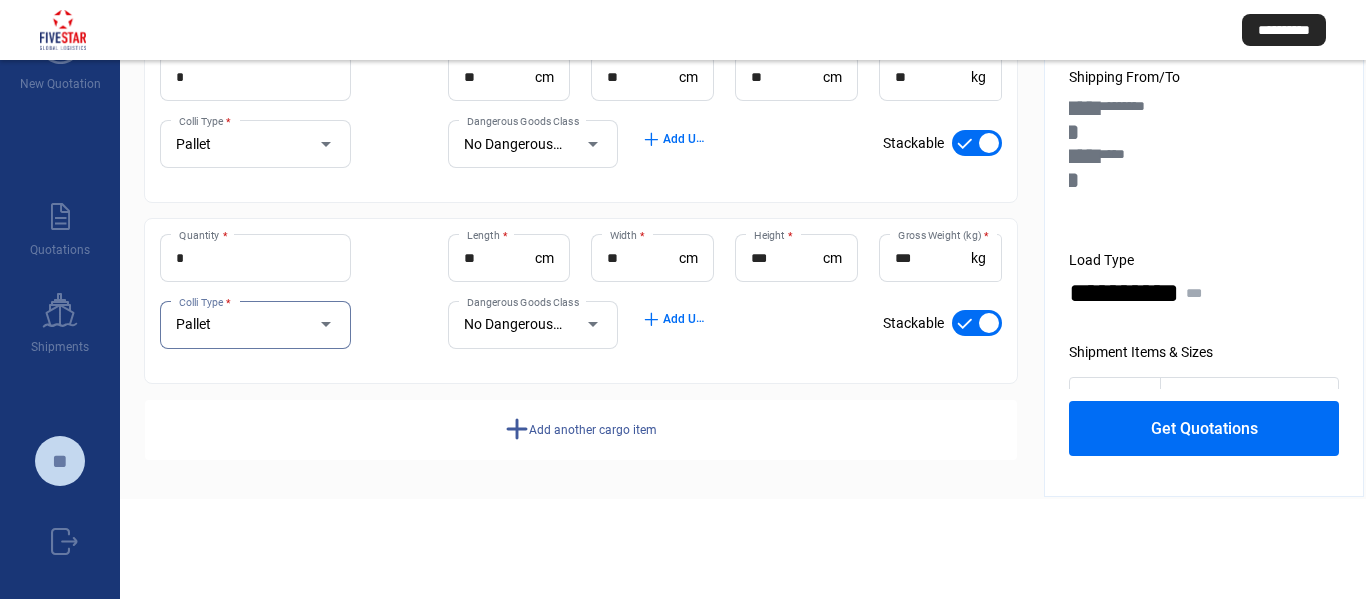 scroll, scrollTop: 1309, scrollLeft: 0, axis: vertical 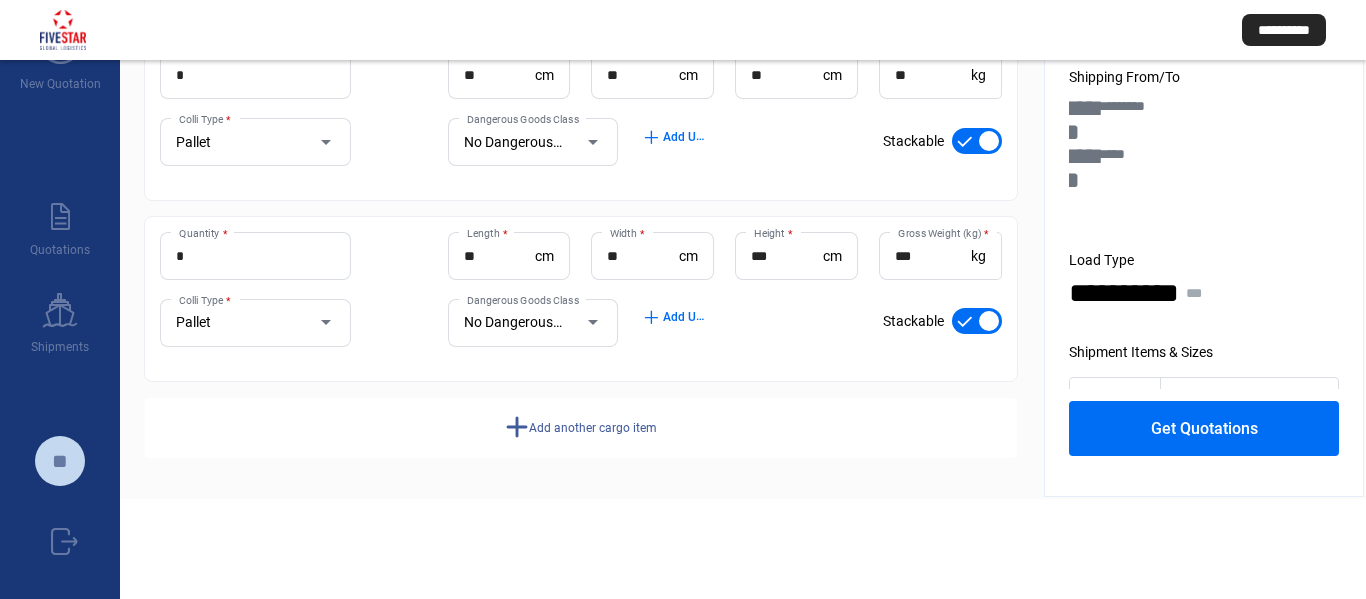 click on "add" 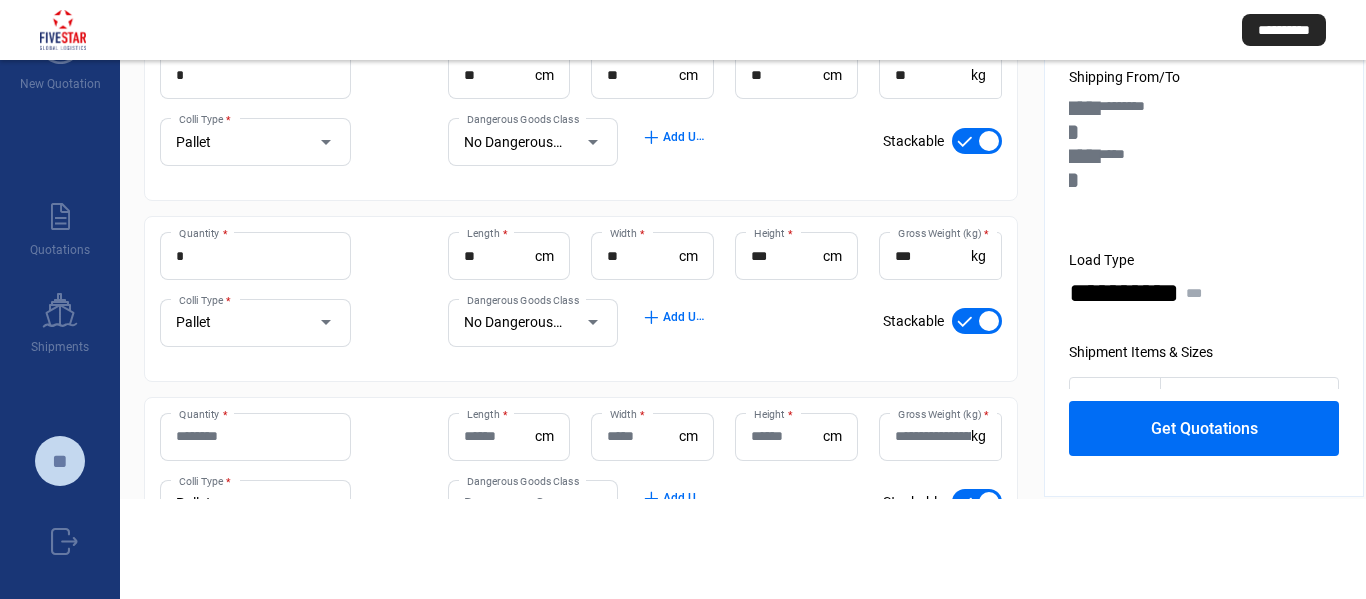 click on "Quantity *" 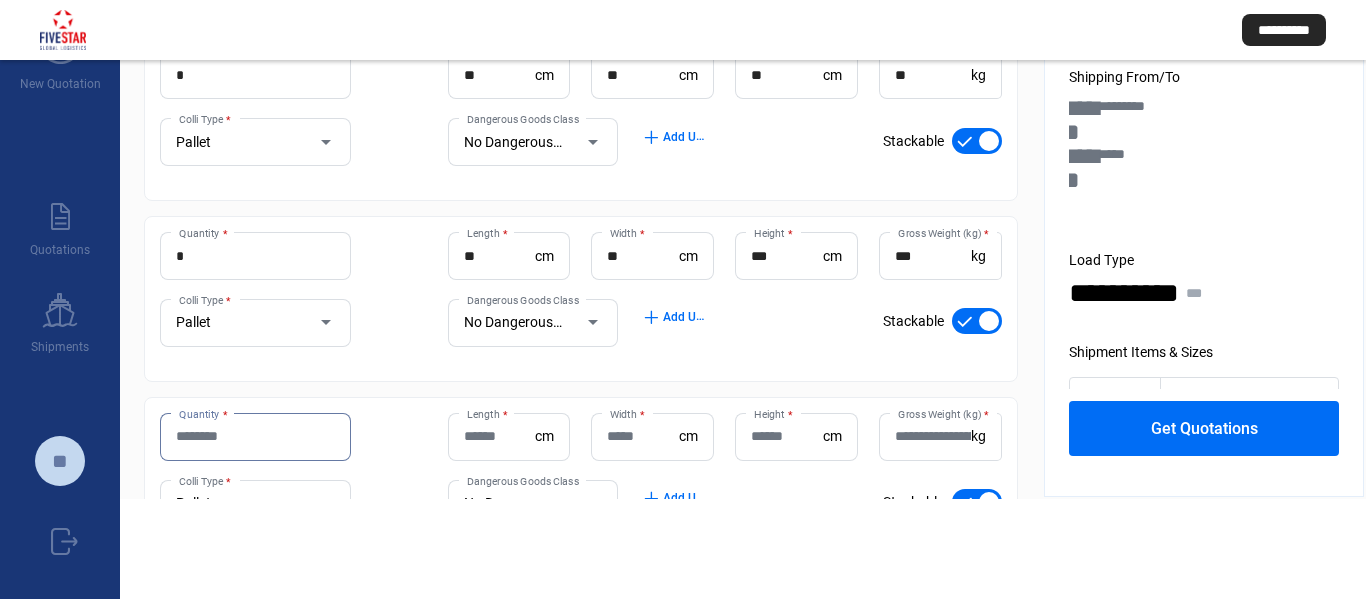 click on "Quantity *" at bounding box center [255, 436] 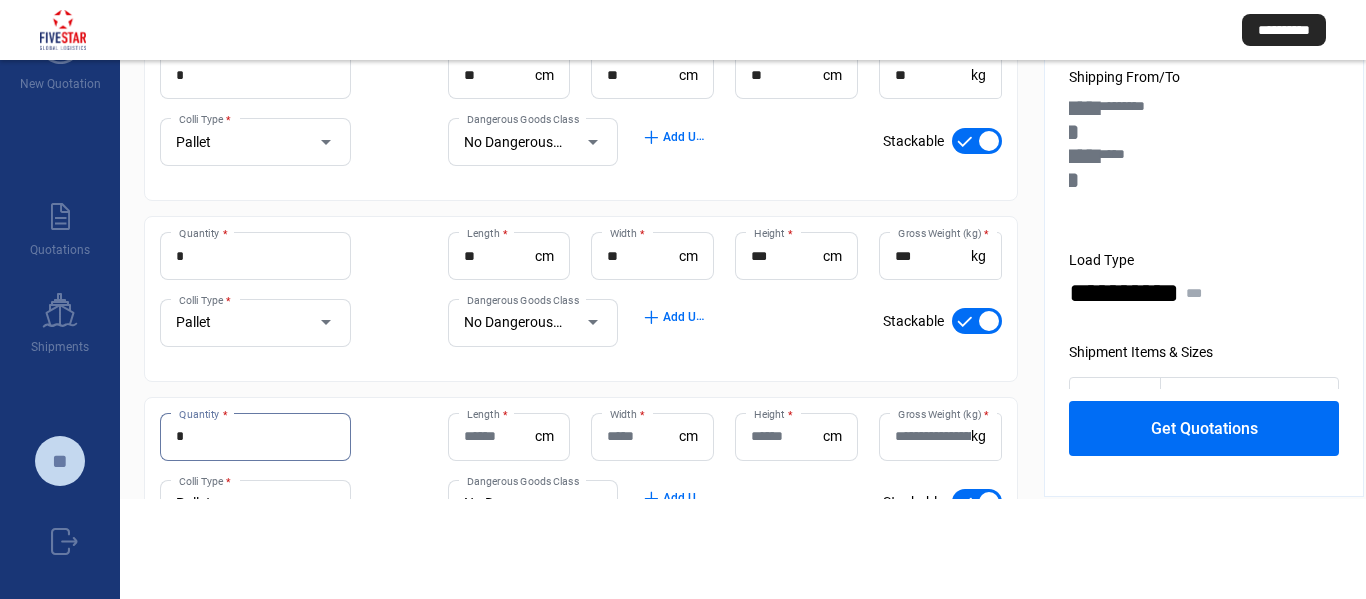 type on "*" 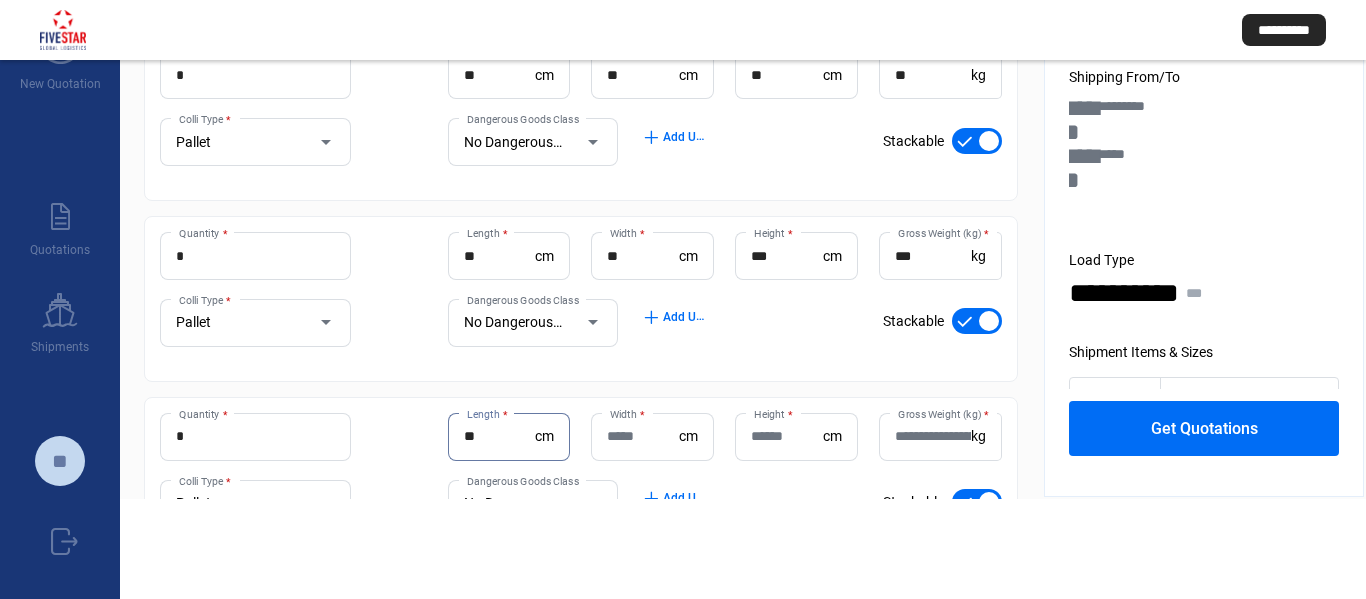 type on "**" 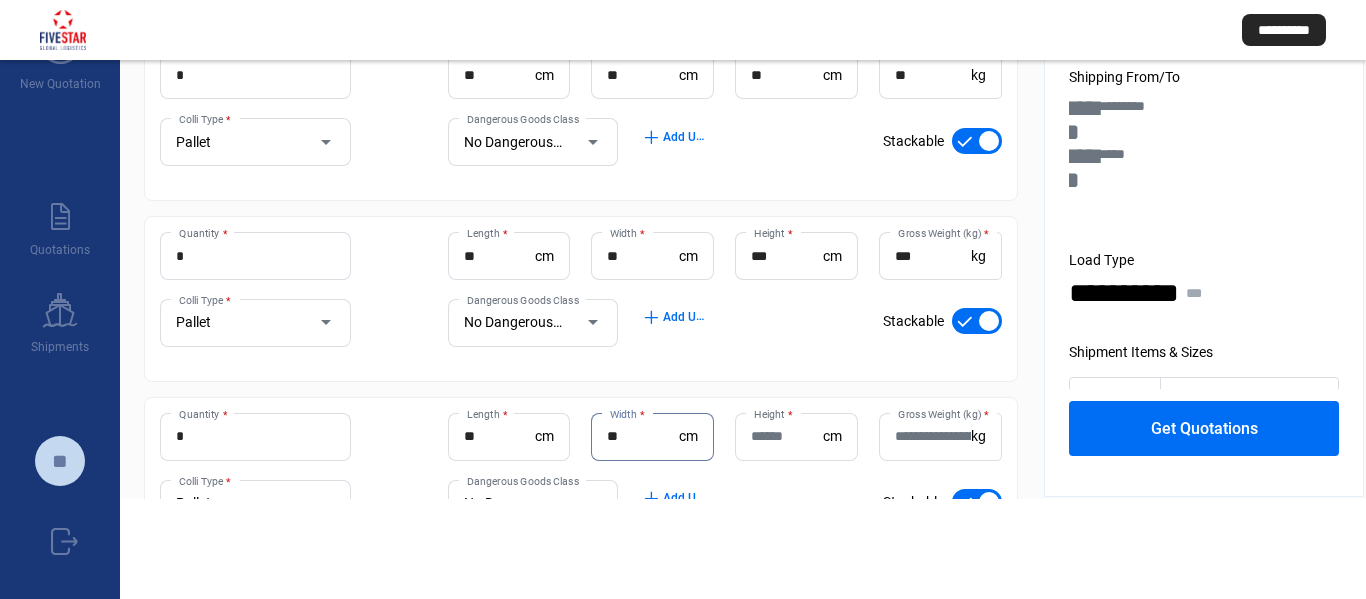 type on "**" 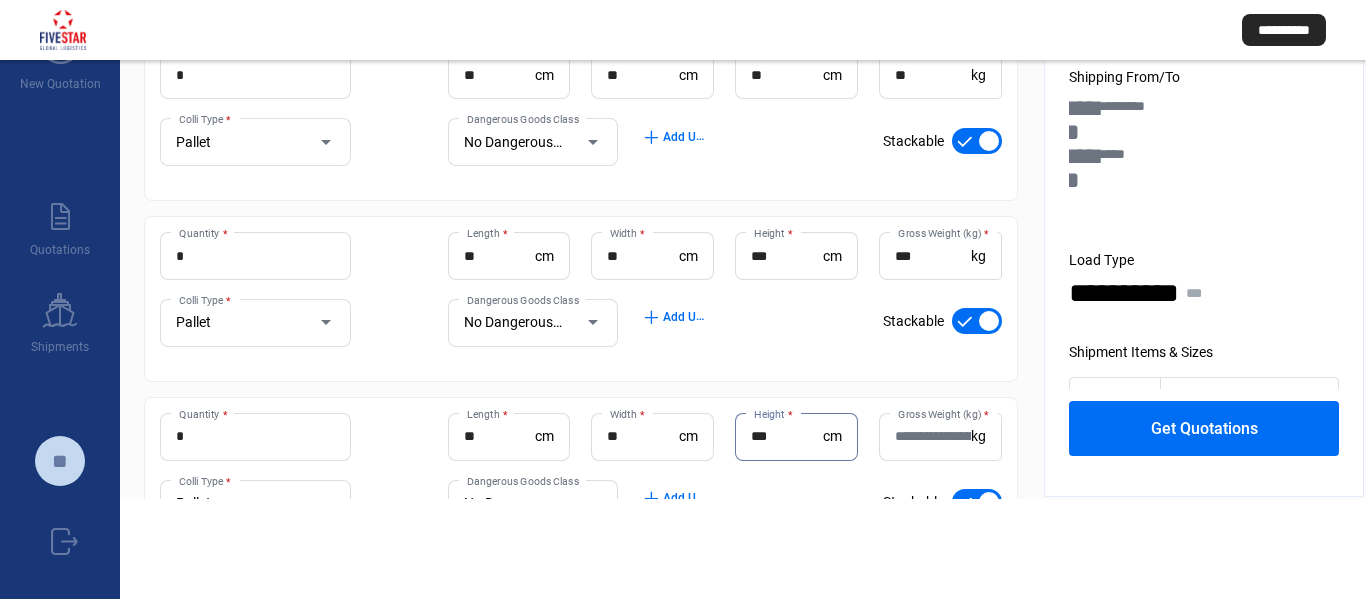 type on "***" 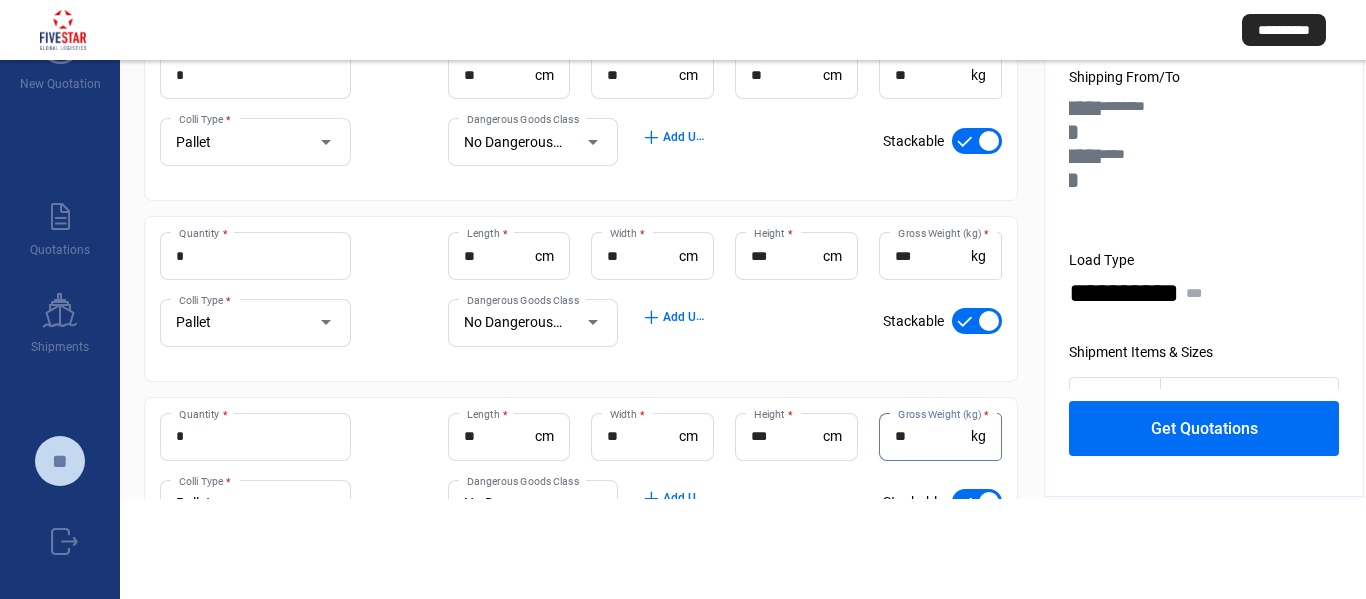 type on "**" 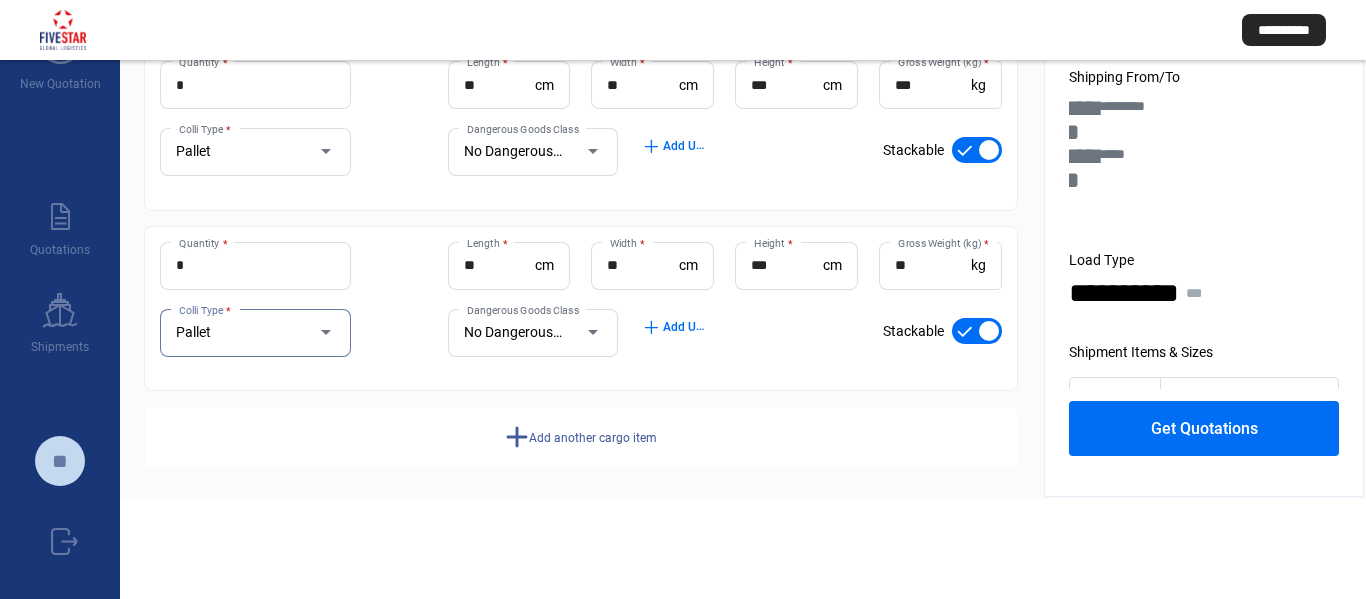 scroll, scrollTop: 1489, scrollLeft: 0, axis: vertical 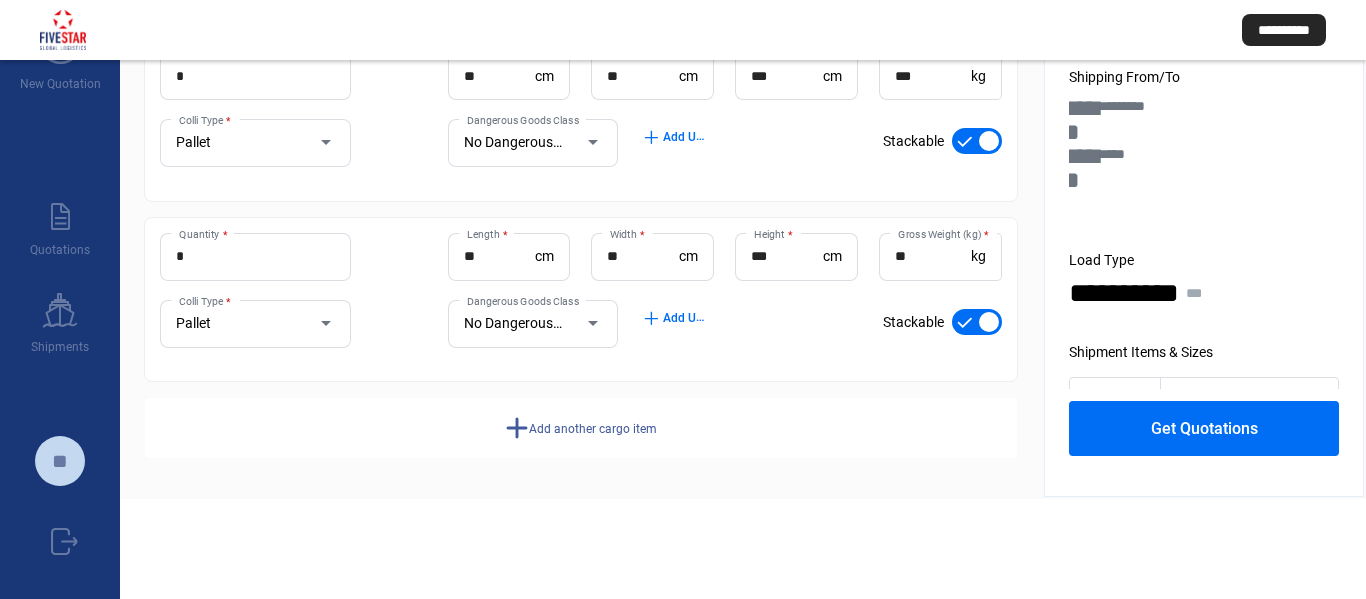 click on "add" 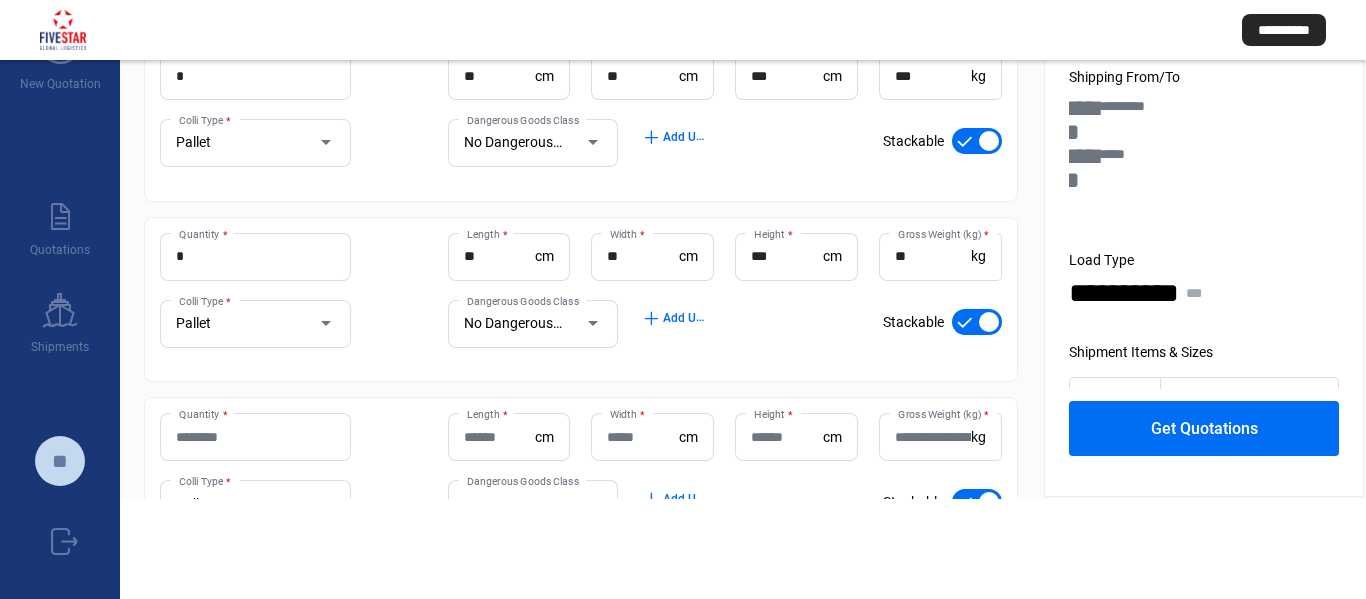 click on "Quantity *" 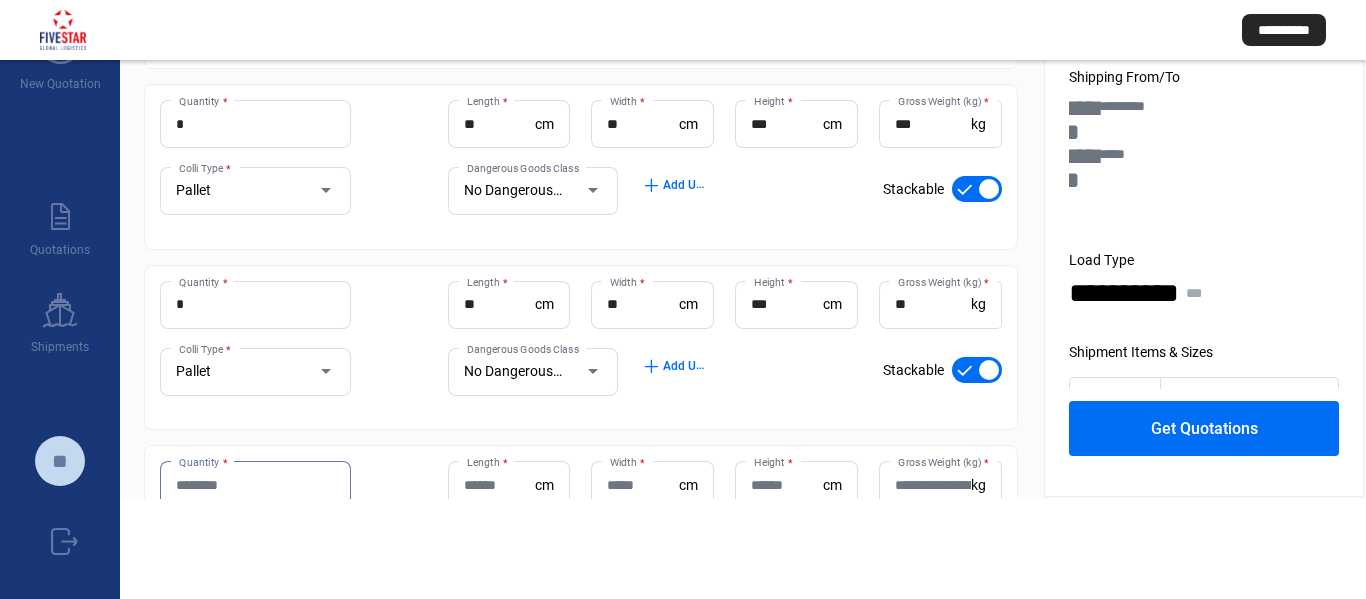 scroll, scrollTop: 1489, scrollLeft: 0, axis: vertical 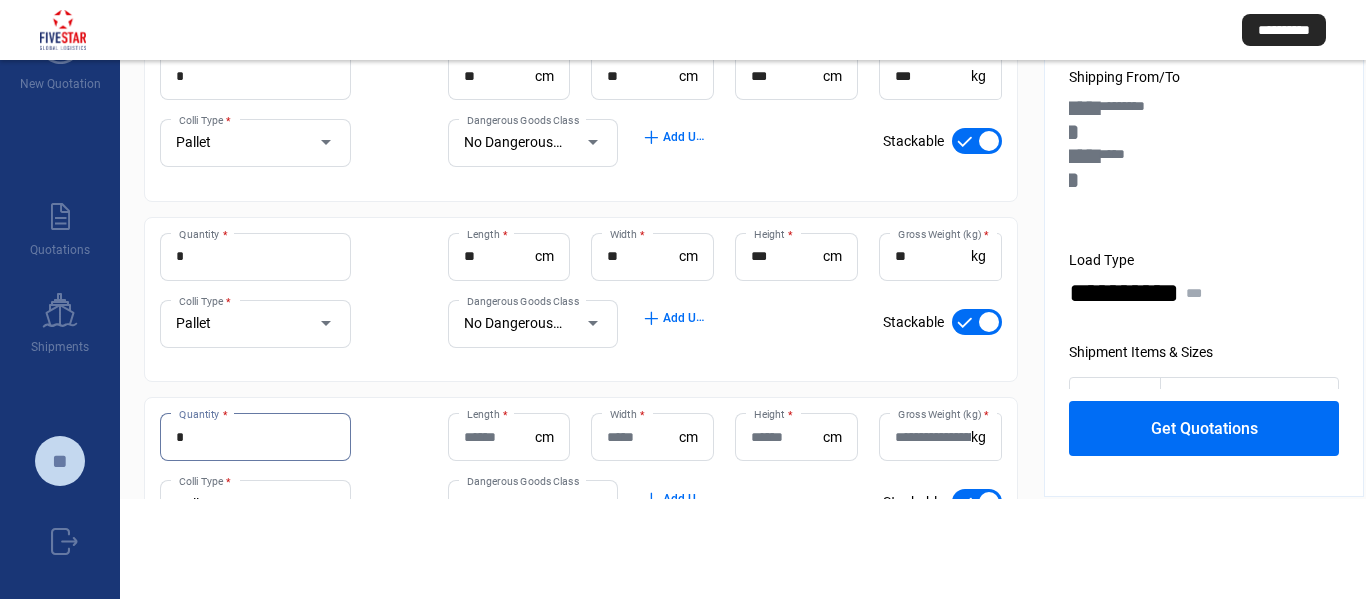 type on "*" 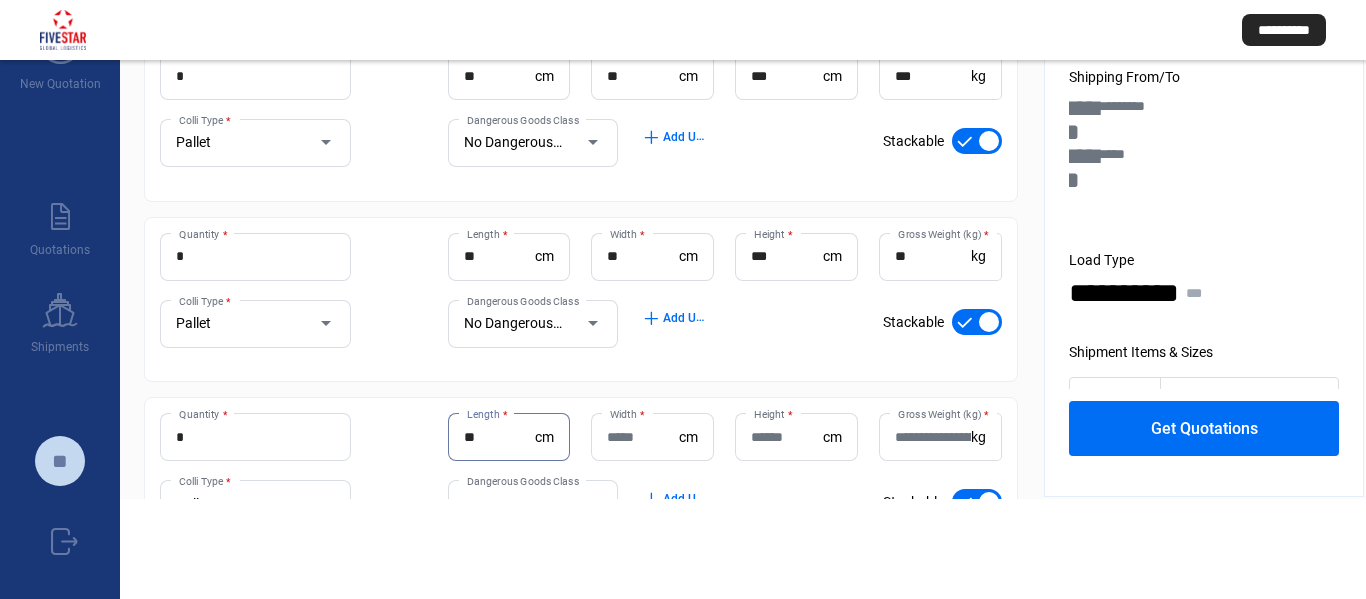 type on "**" 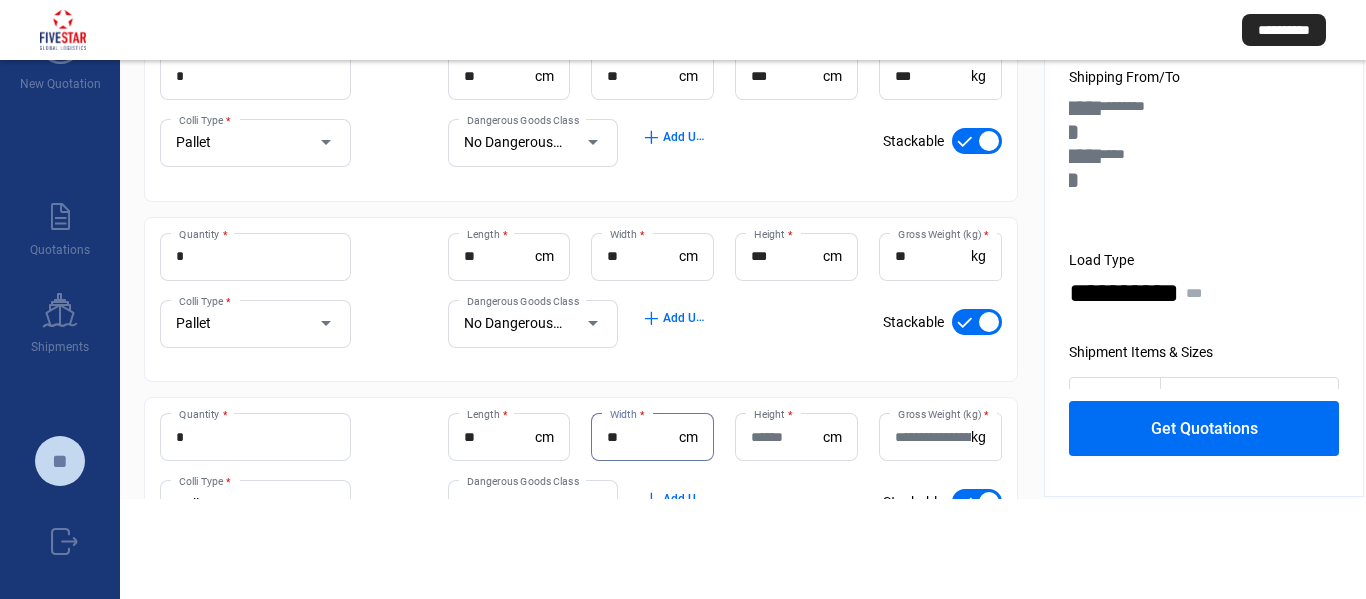 type on "**" 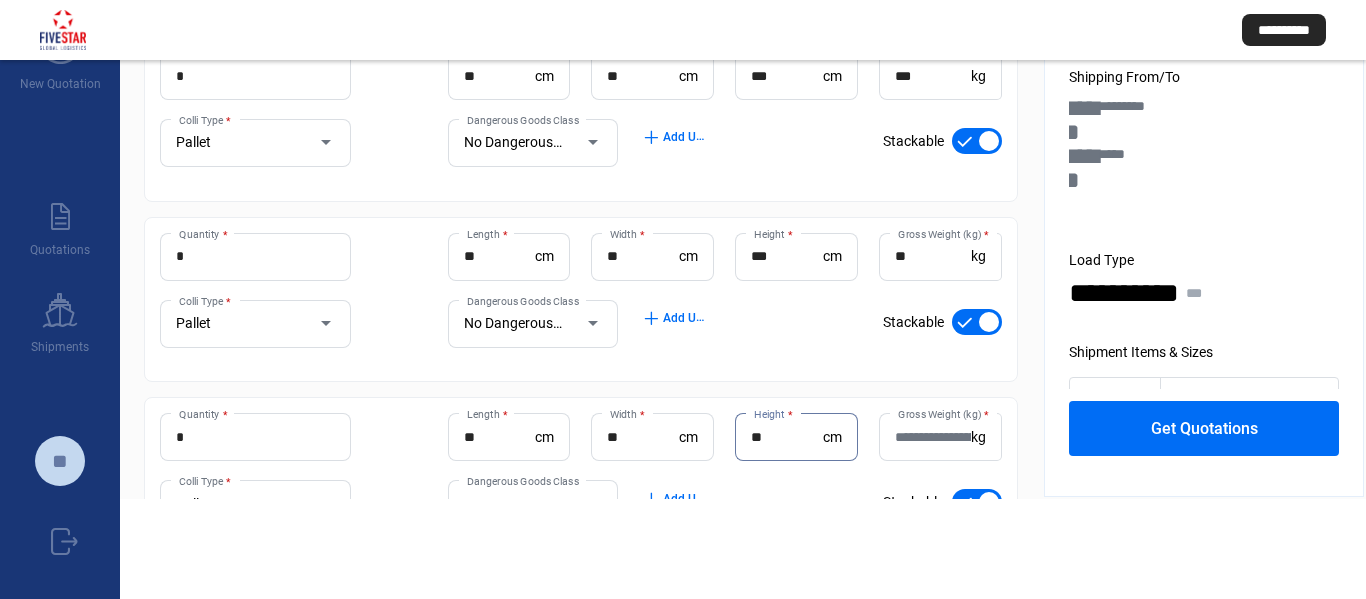 type on "**" 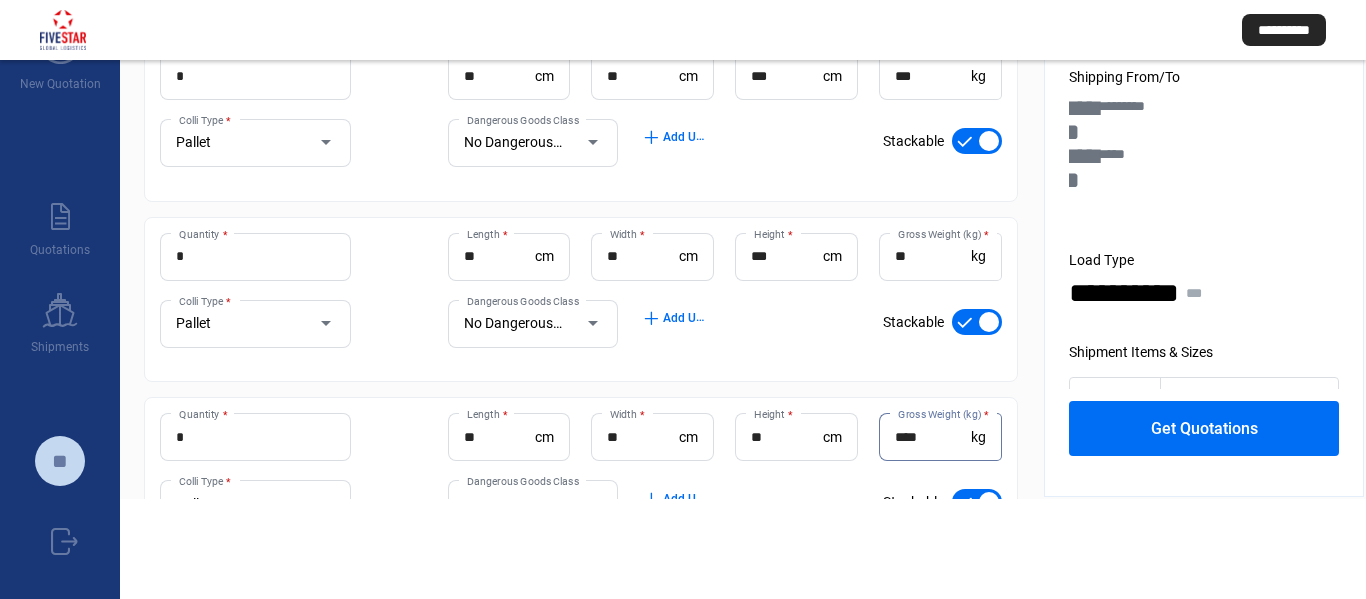 type on "****" 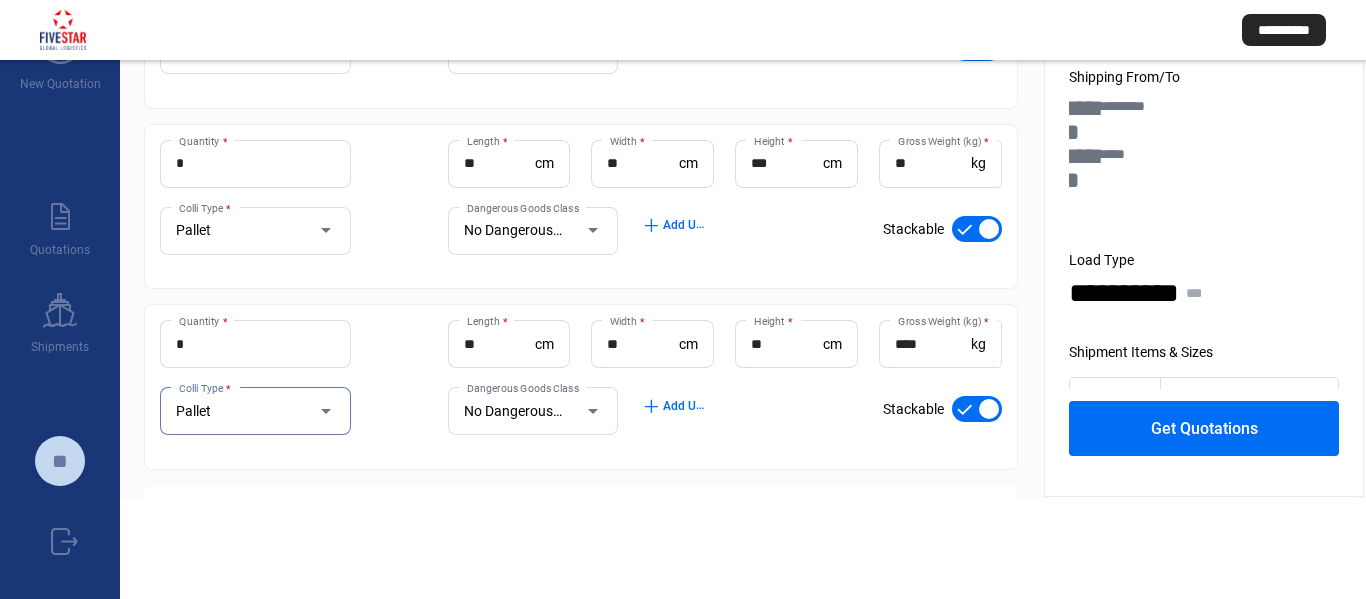 scroll, scrollTop: 1606, scrollLeft: 0, axis: vertical 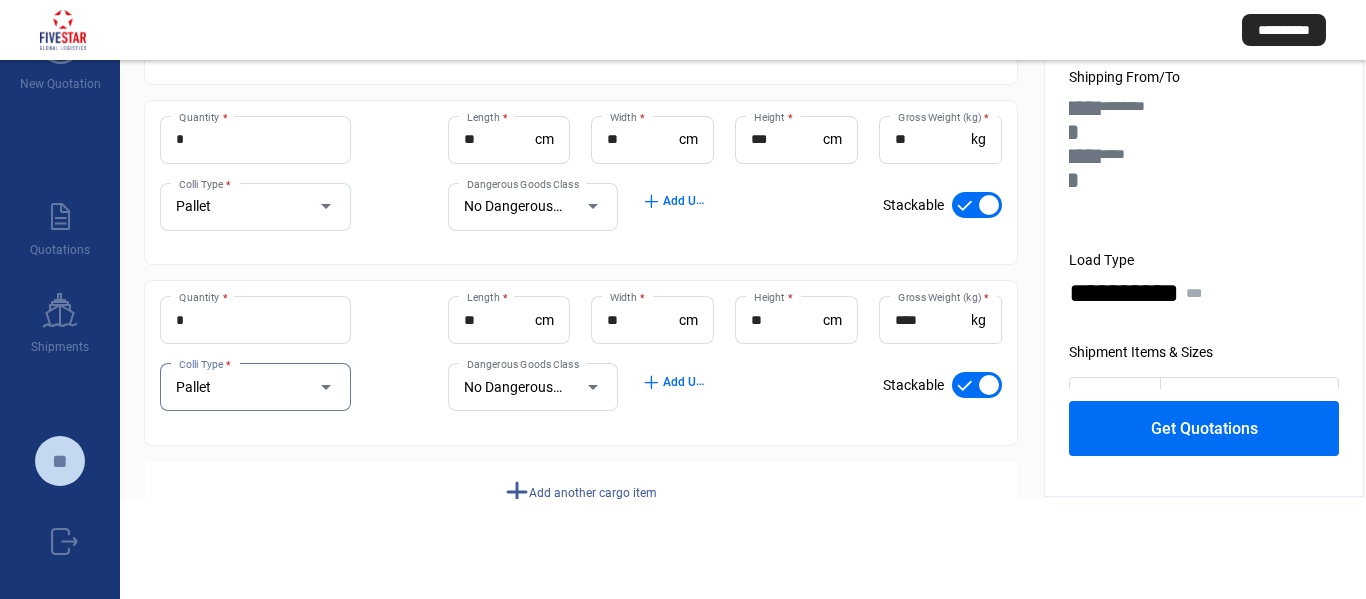 click on "Get Quotations" 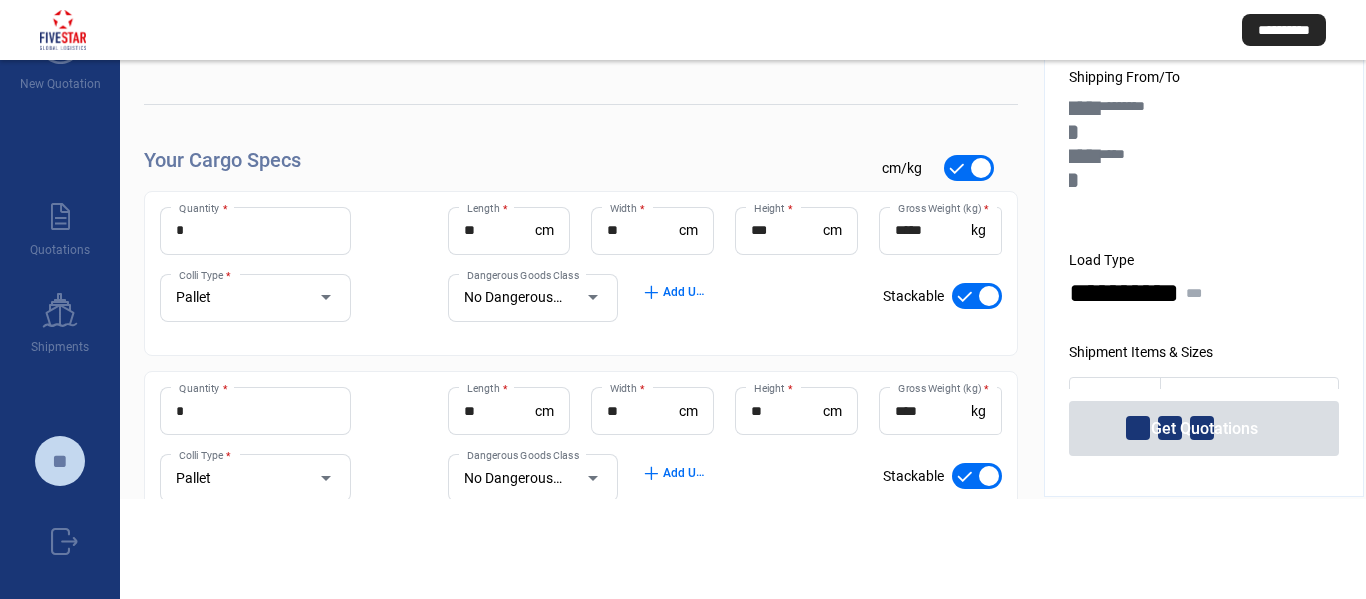 scroll, scrollTop: 0, scrollLeft: 0, axis: both 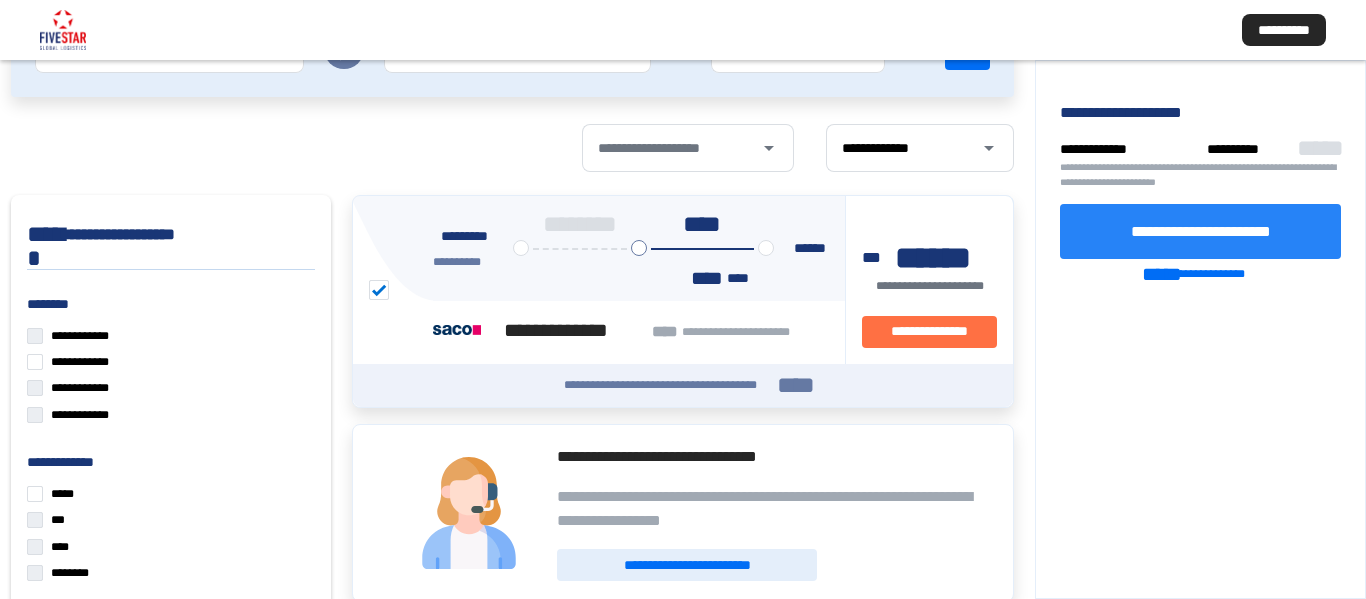 click on "**********" 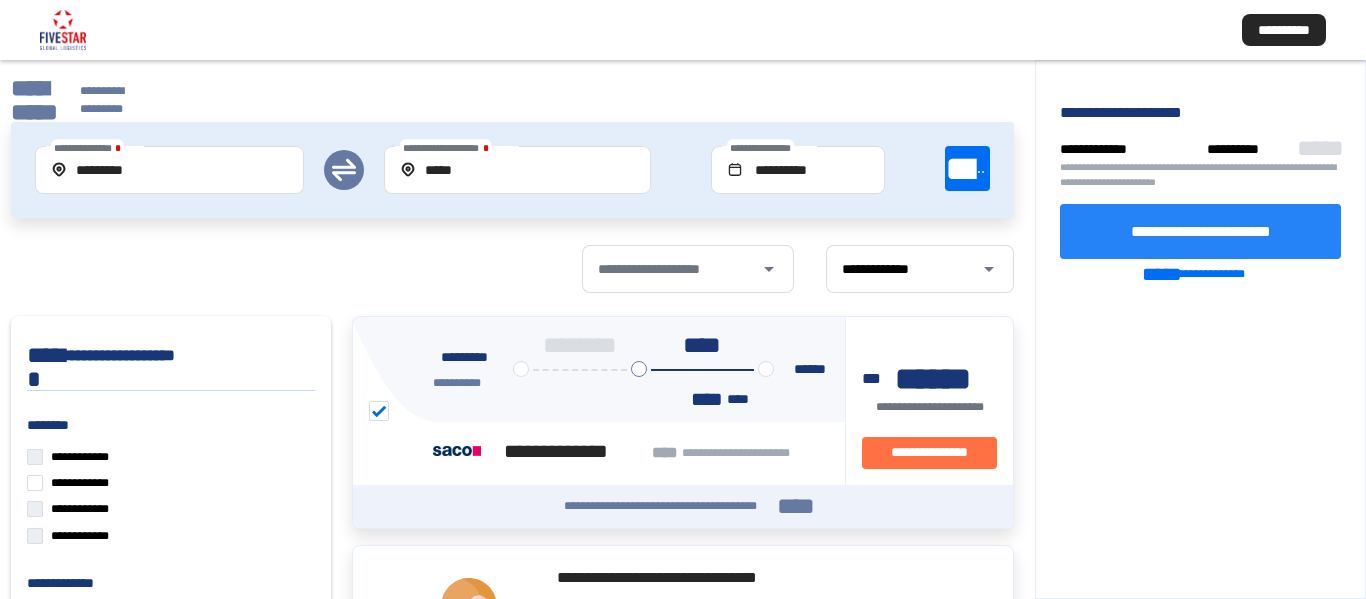 scroll, scrollTop: 0, scrollLeft: 0, axis: both 